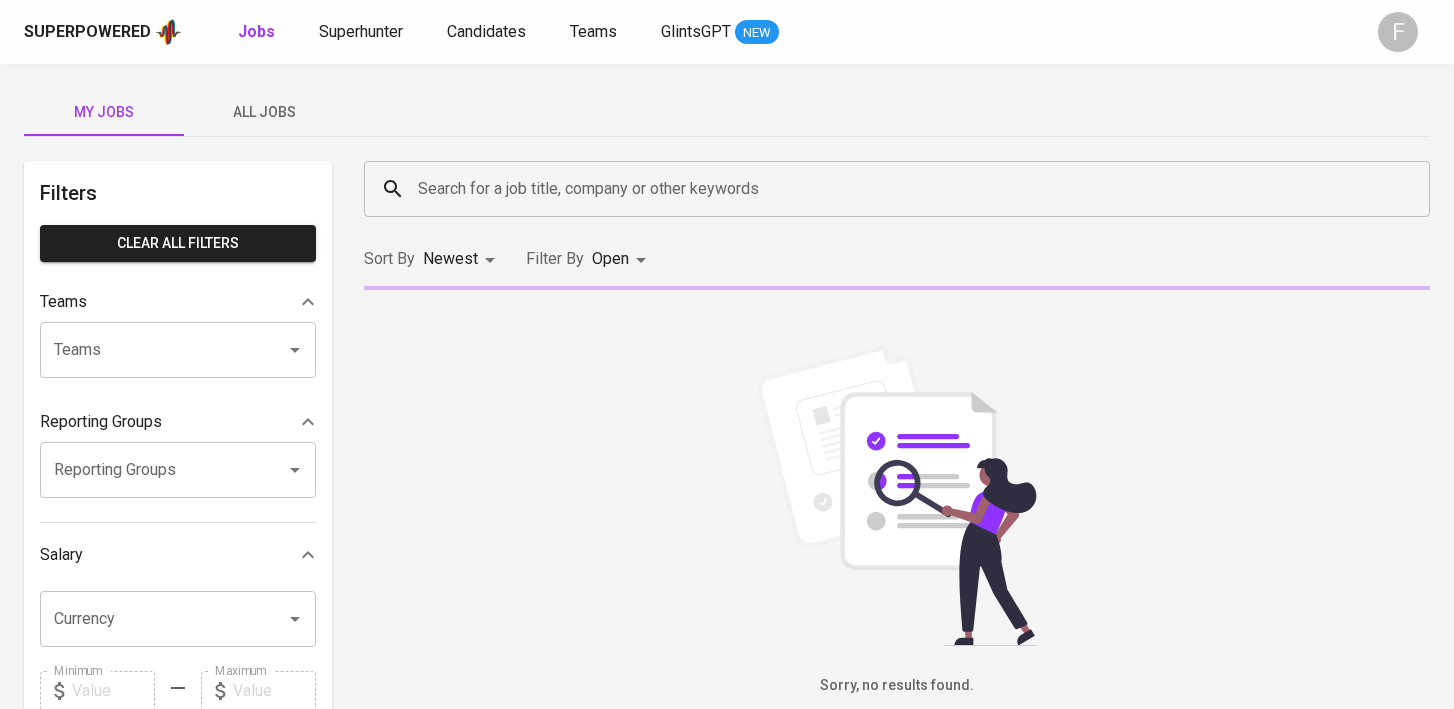 scroll, scrollTop: 0, scrollLeft: 0, axis: both 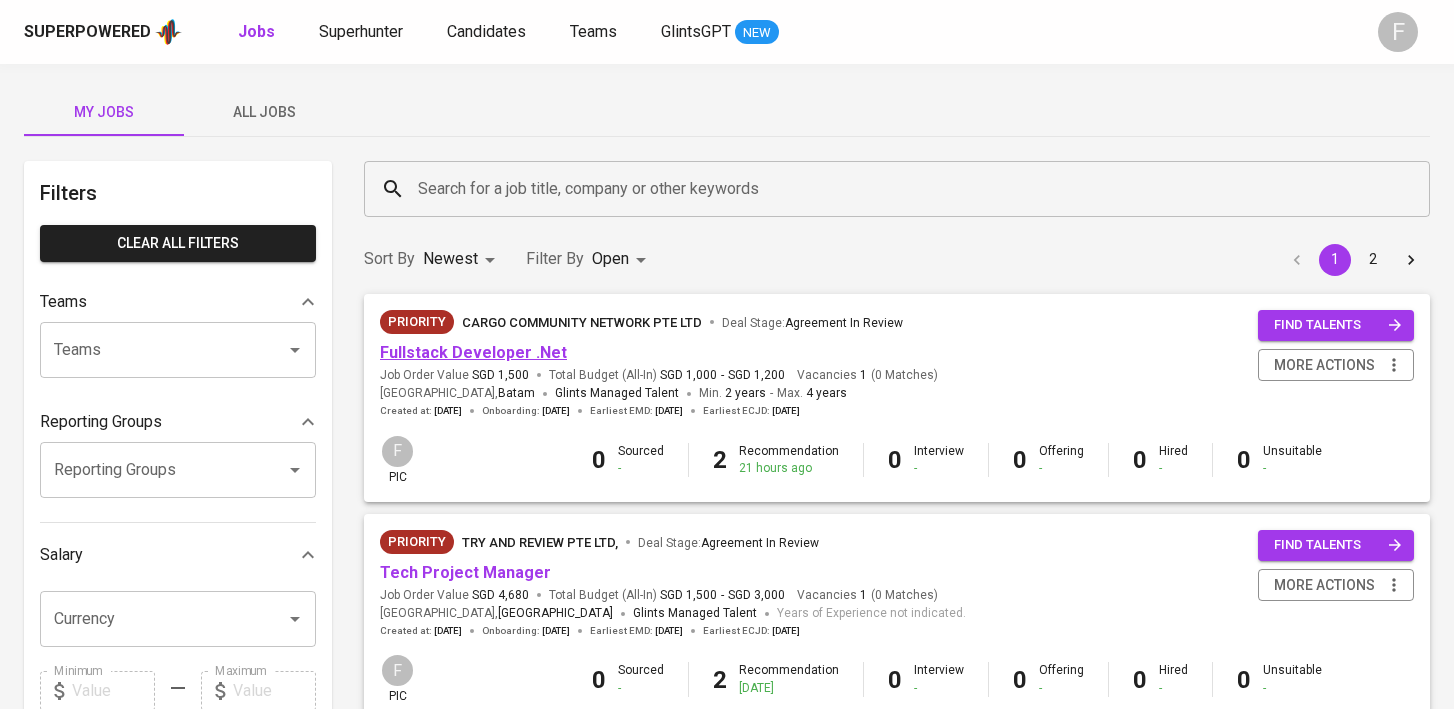 click on "Fullstack Developer .Net" at bounding box center [473, 352] 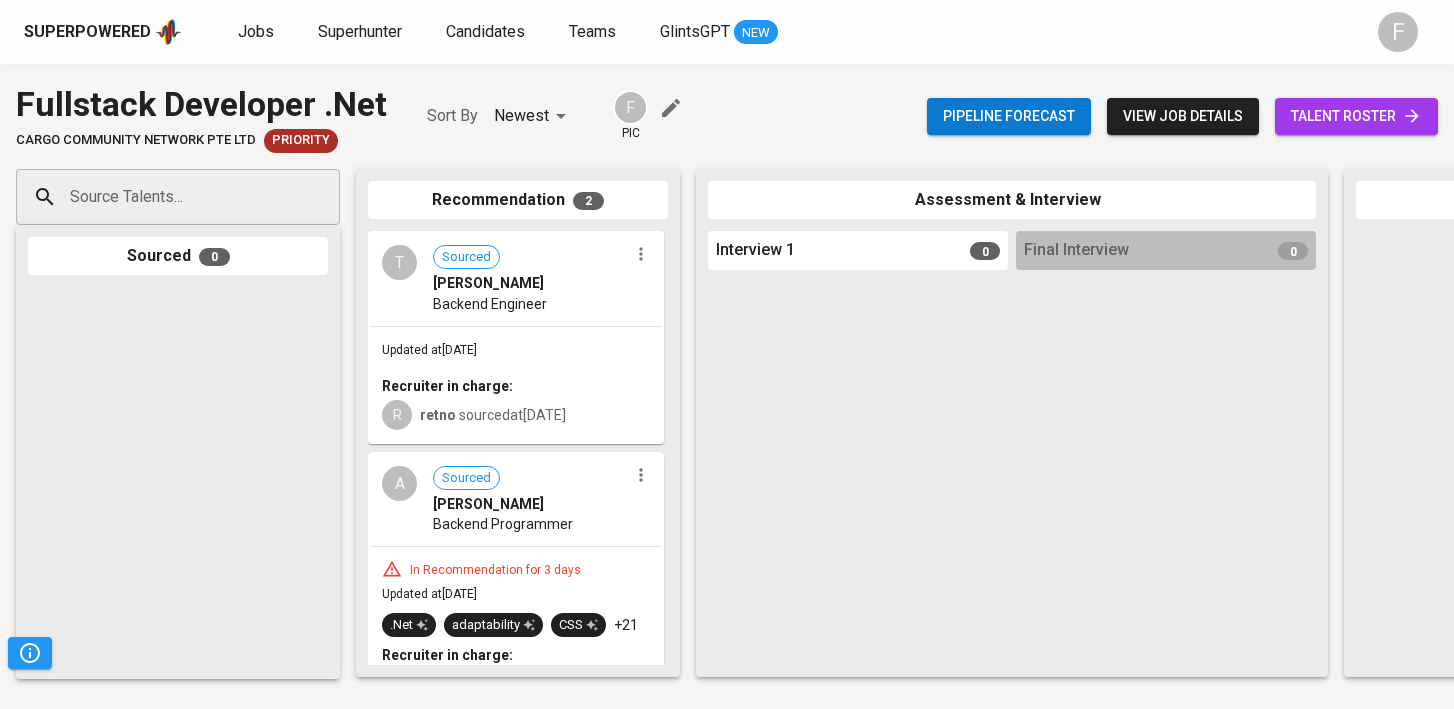 scroll, scrollTop: 46, scrollLeft: 0, axis: vertical 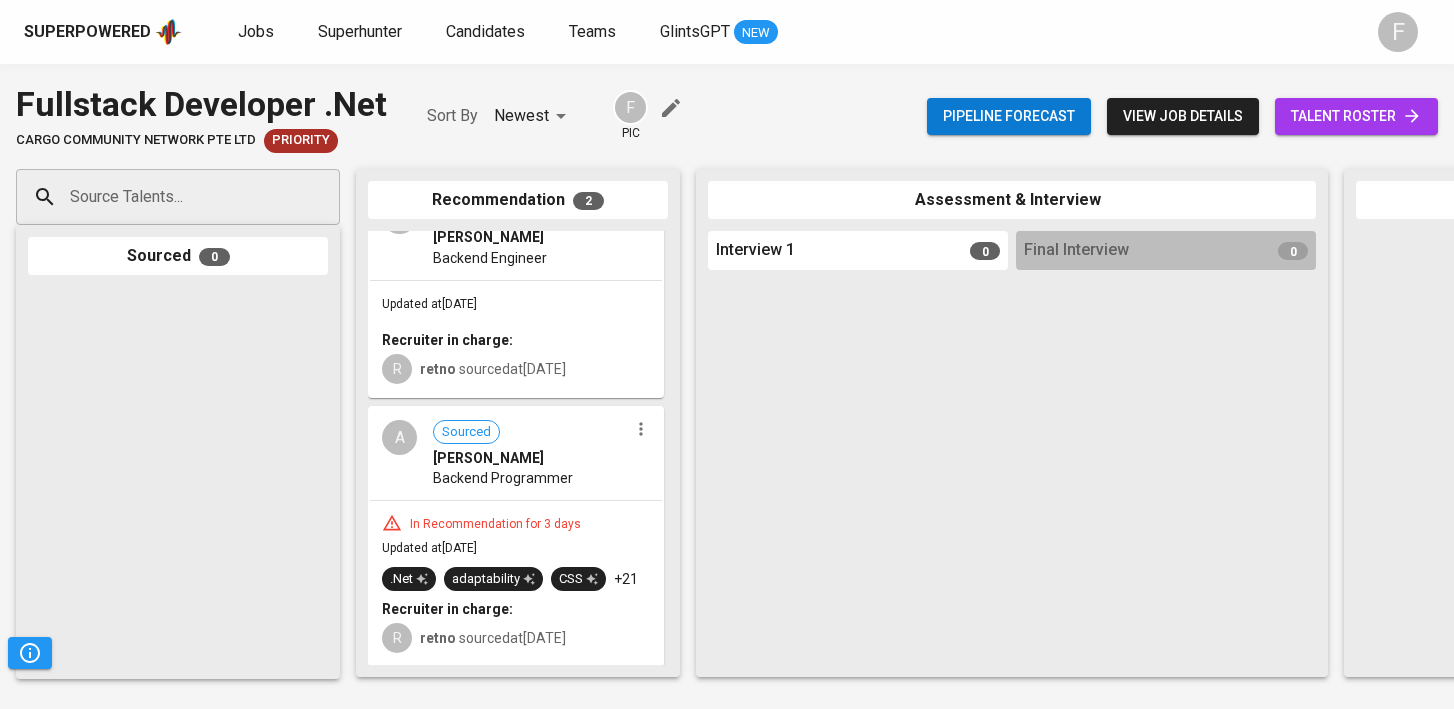 click on "talent roster" at bounding box center [1356, 116] 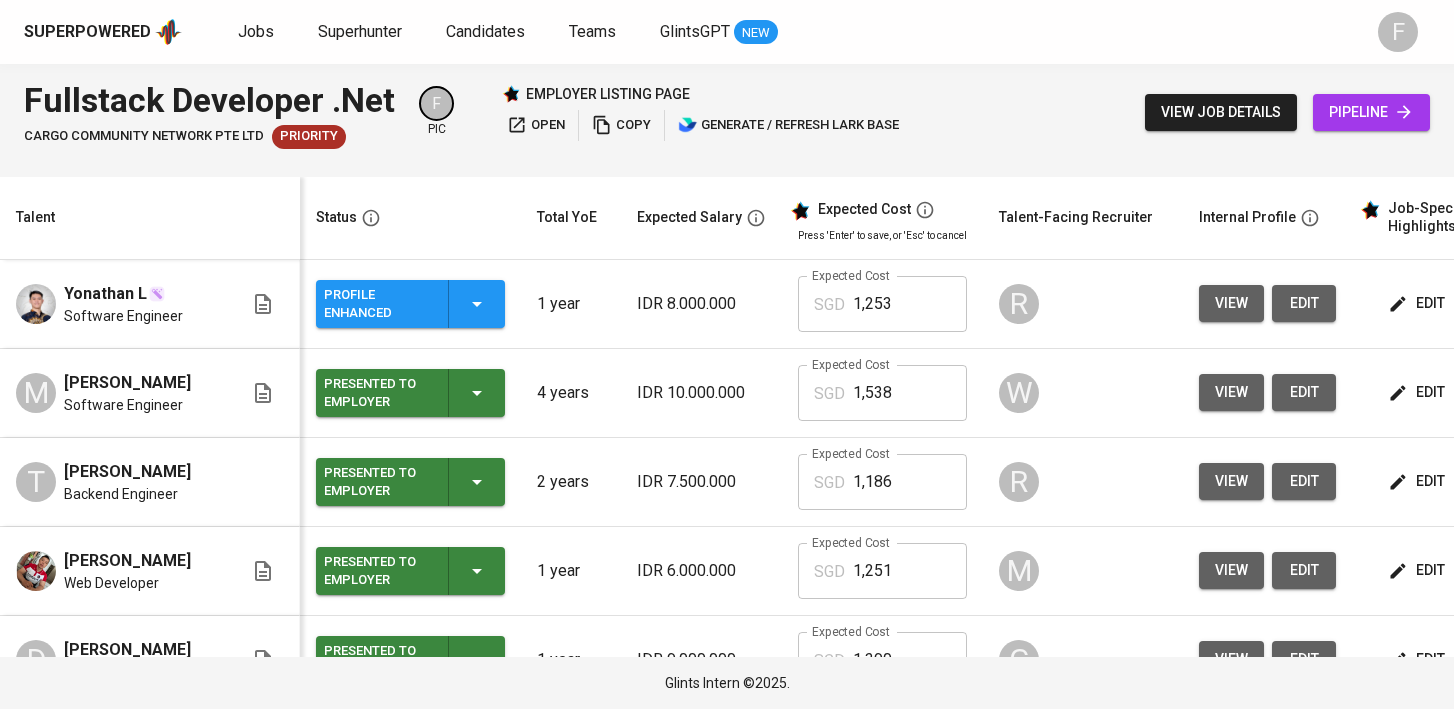 scroll, scrollTop: 0, scrollLeft: 288, axis: horizontal 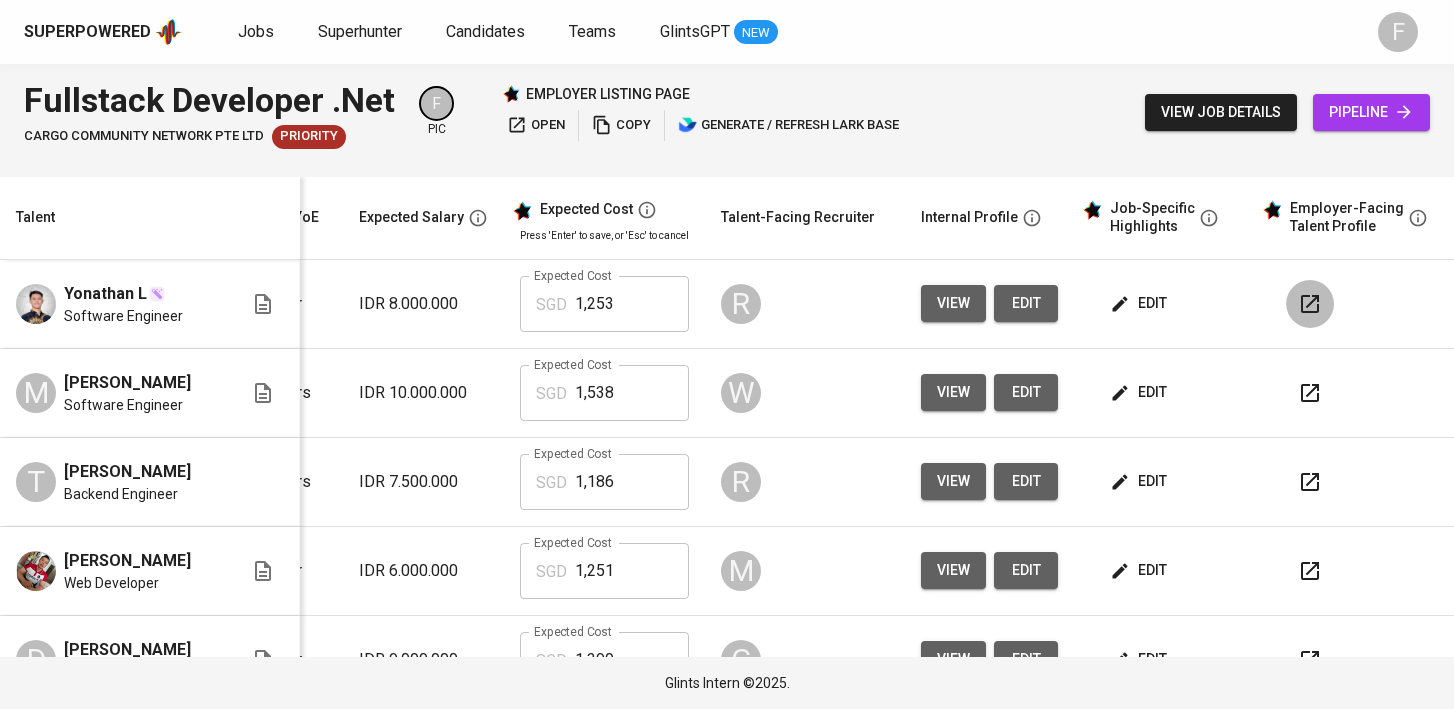click 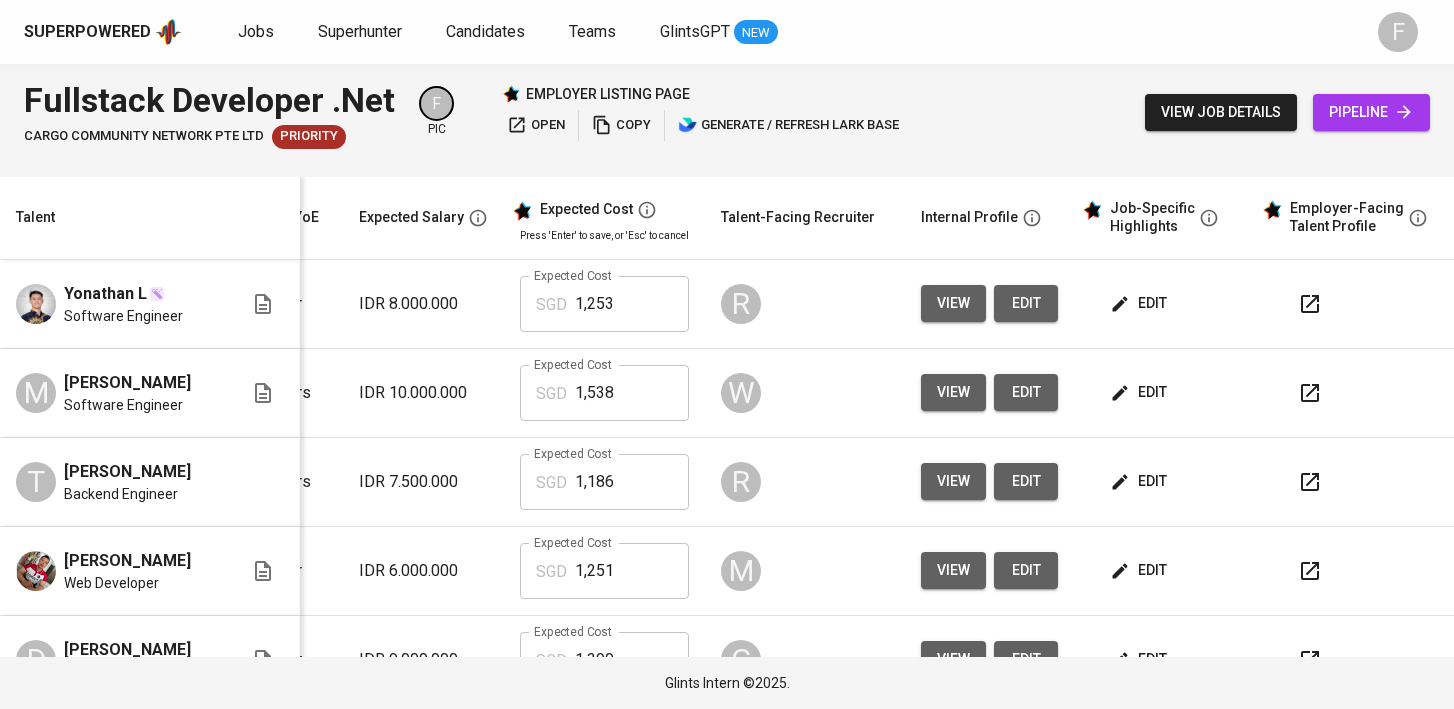 scroll, scrollTop: 0, scrollLeft: 0, axis: both 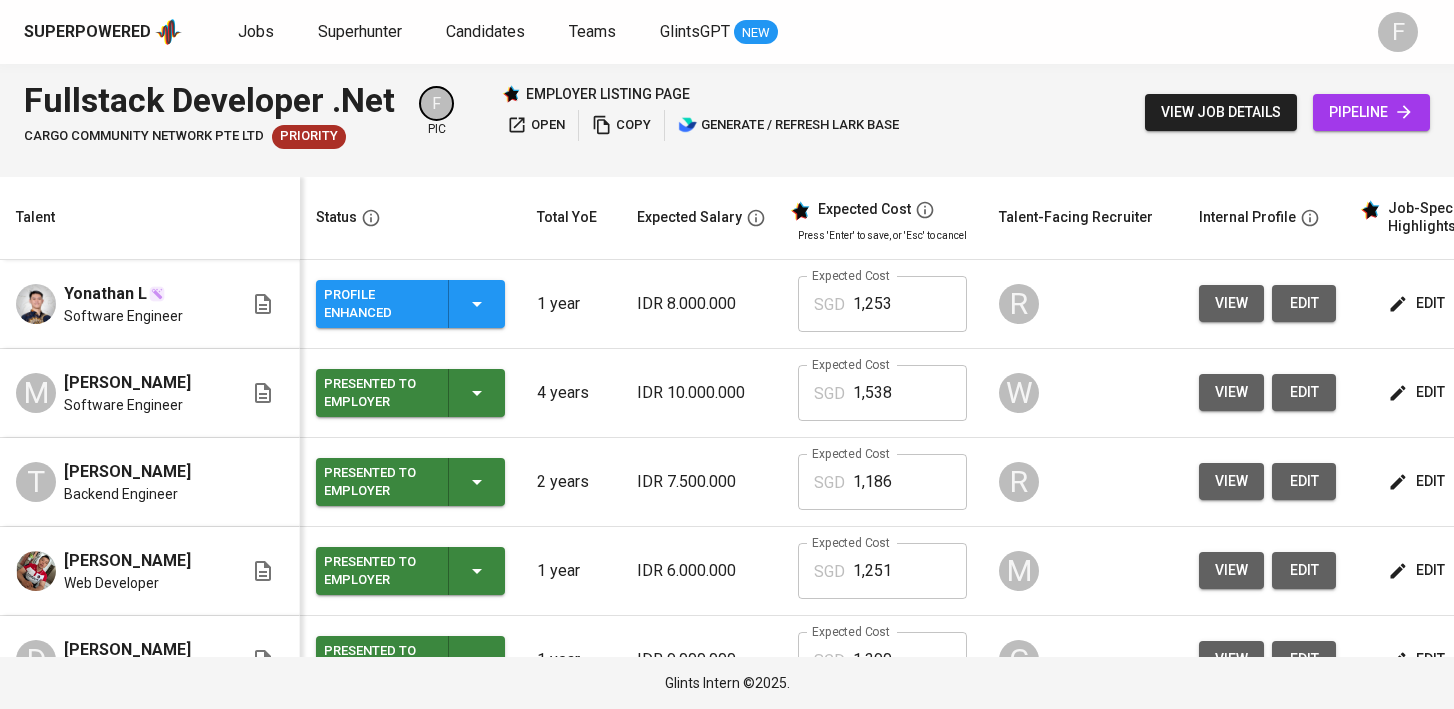 click 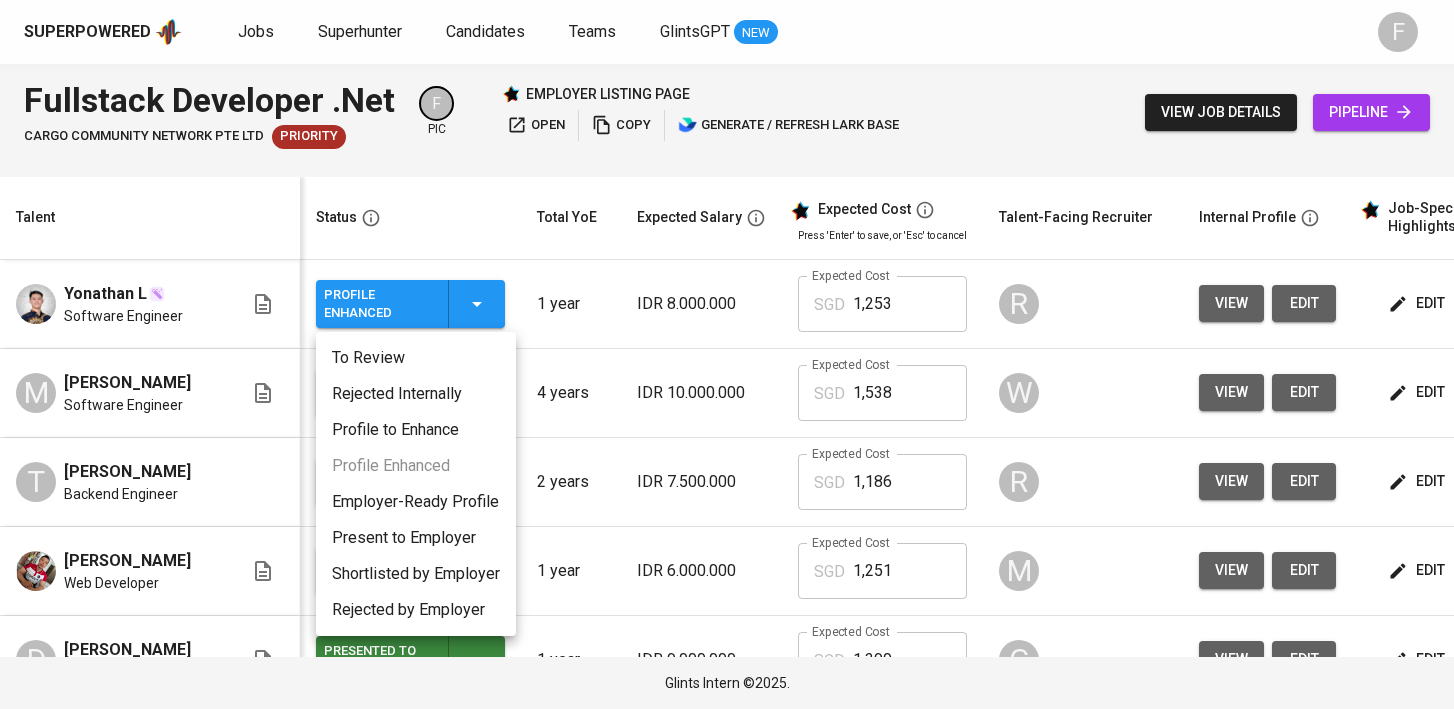 click on "Present to Employer" at bounding box center [416, 538] 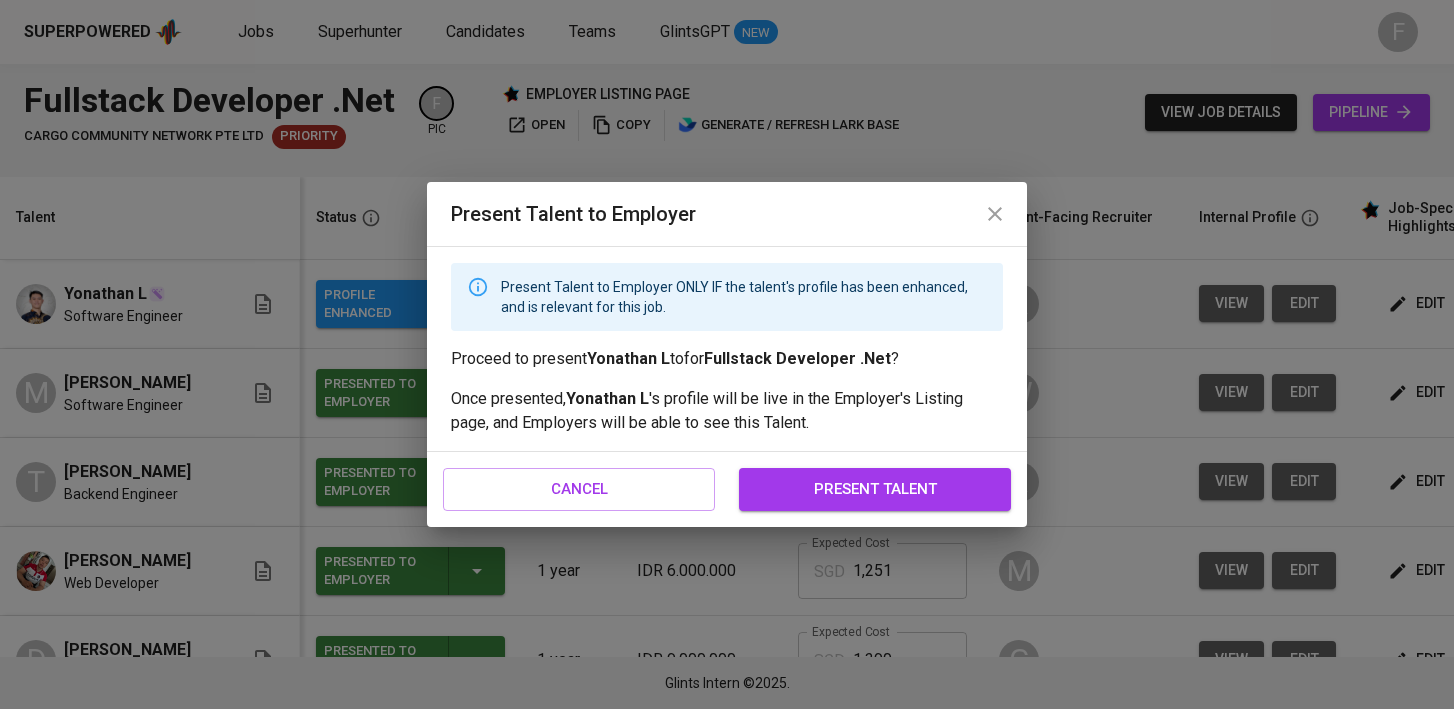 click on "present talent" at bounding box center (875, 489) 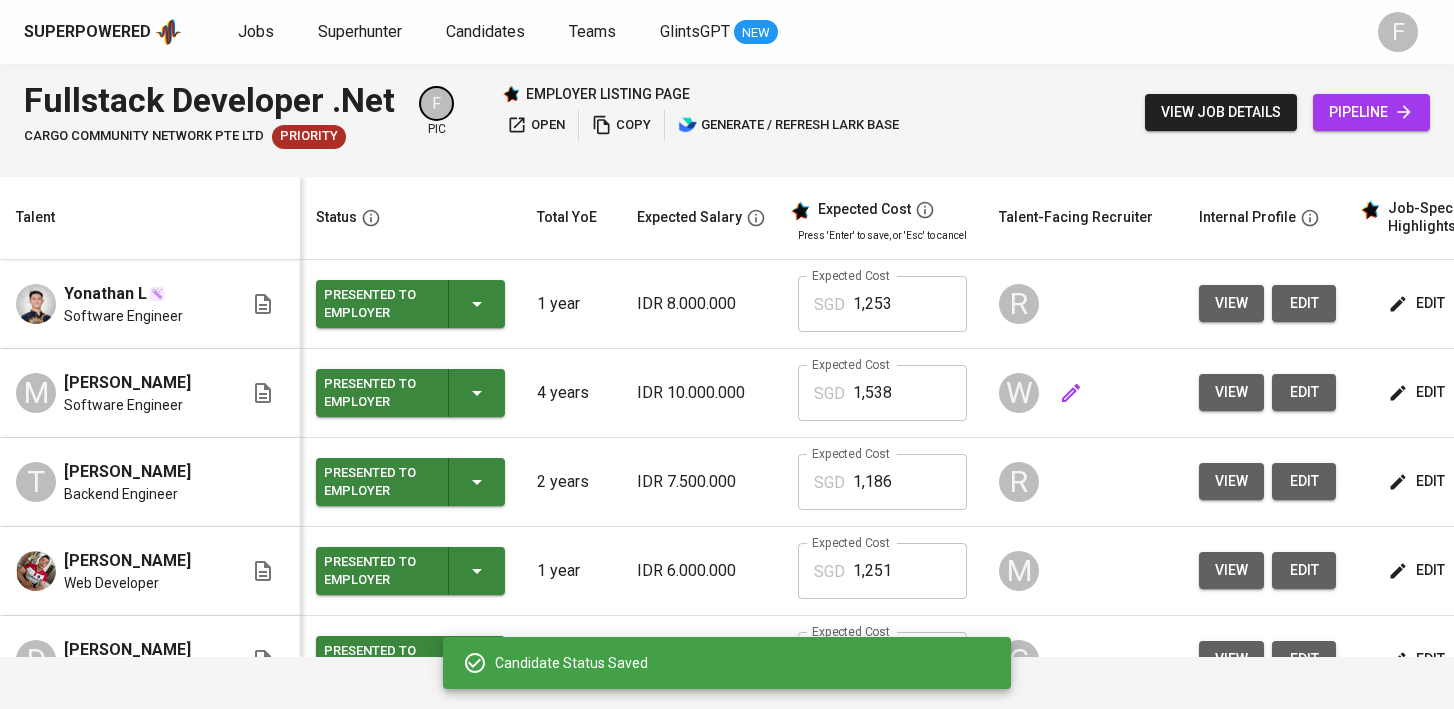 scroll, scrollTop: 0, scrollLeft: 58, axis: horizontal 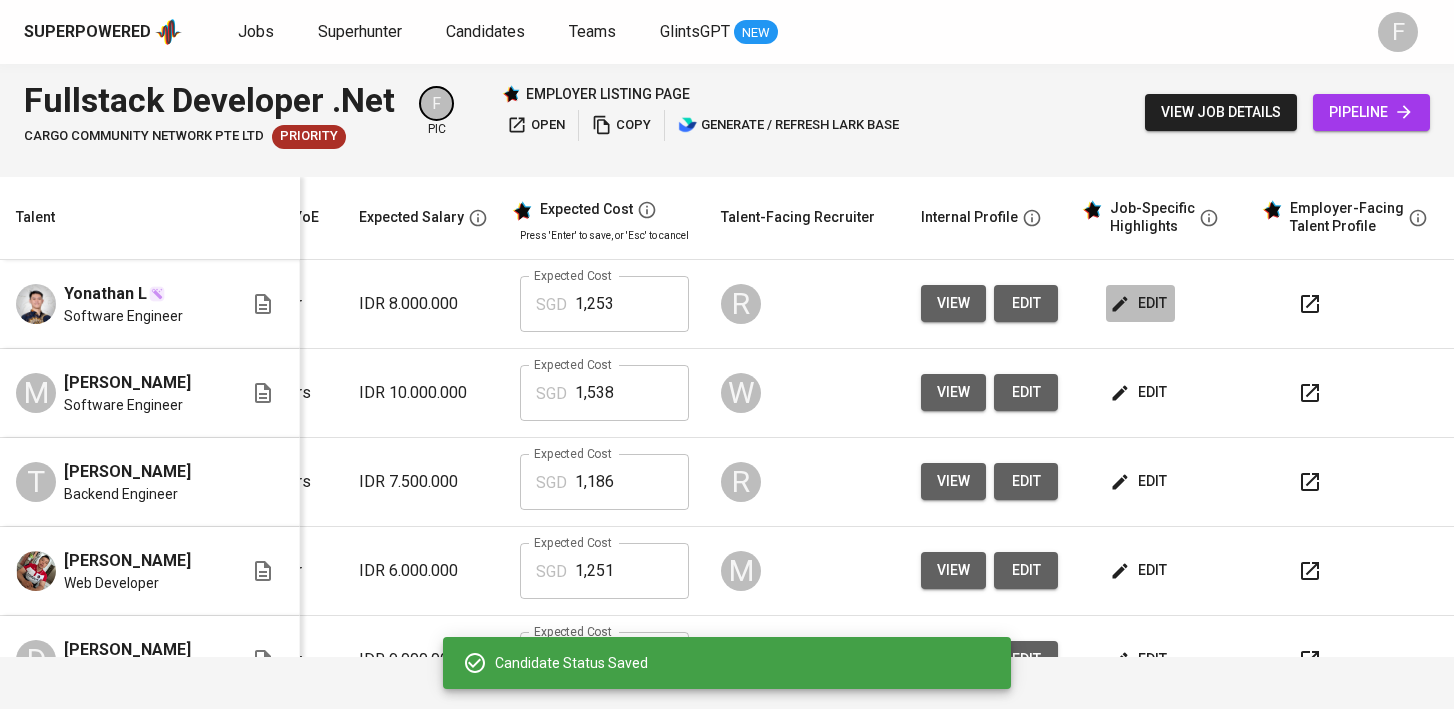 click on "edit" at bounding box center (1140, 303) 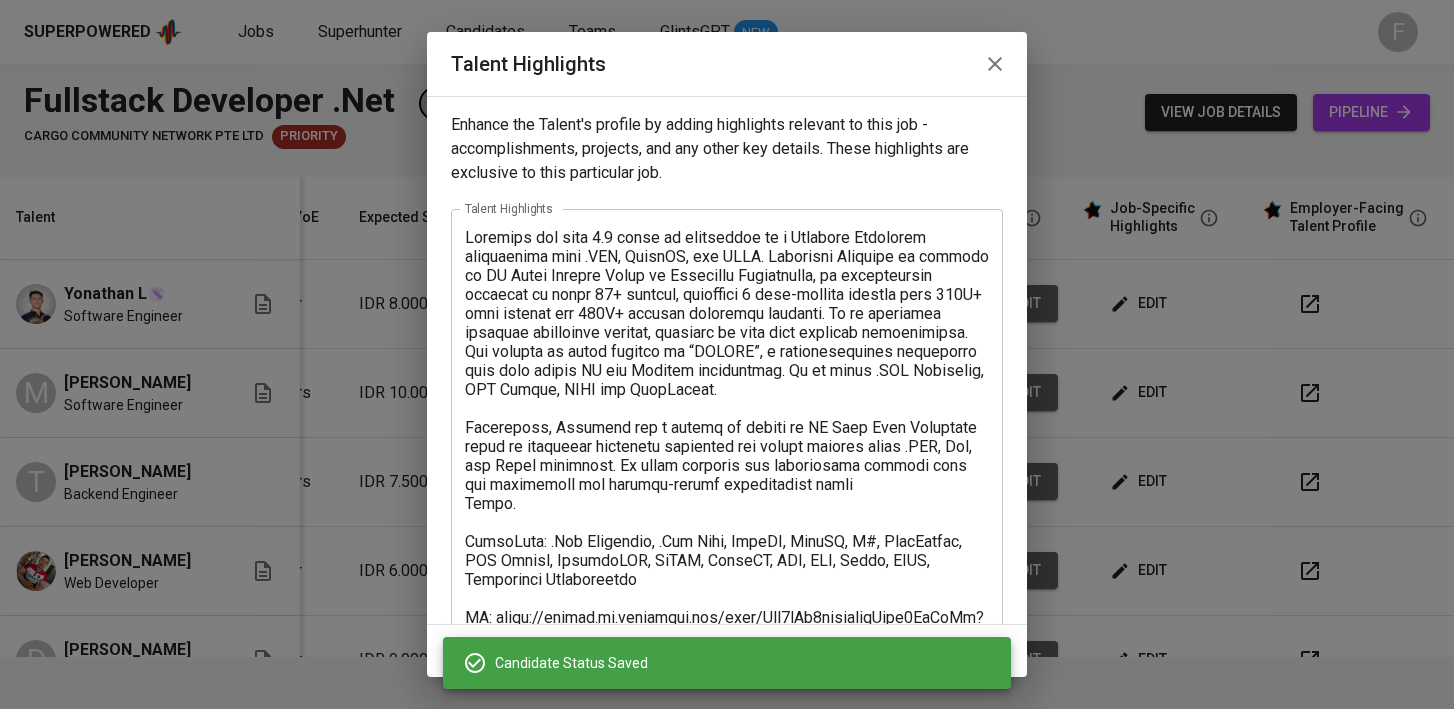 scroll, scrollTop: 264, scrollLeft: 0, axis: vertical 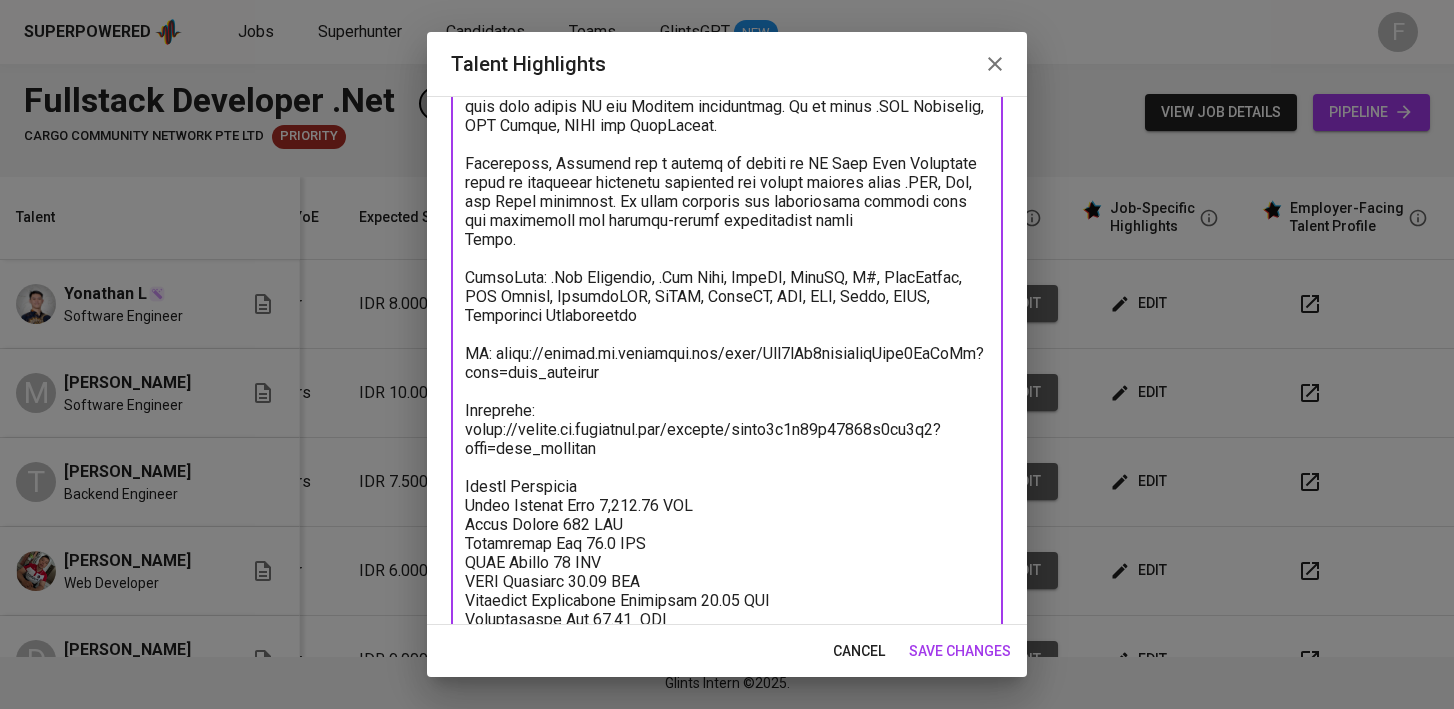 drag, startPoint x: 625, startPoint y: 452, endPoint x: 465, endPoint y: 394, distance: 170.18813 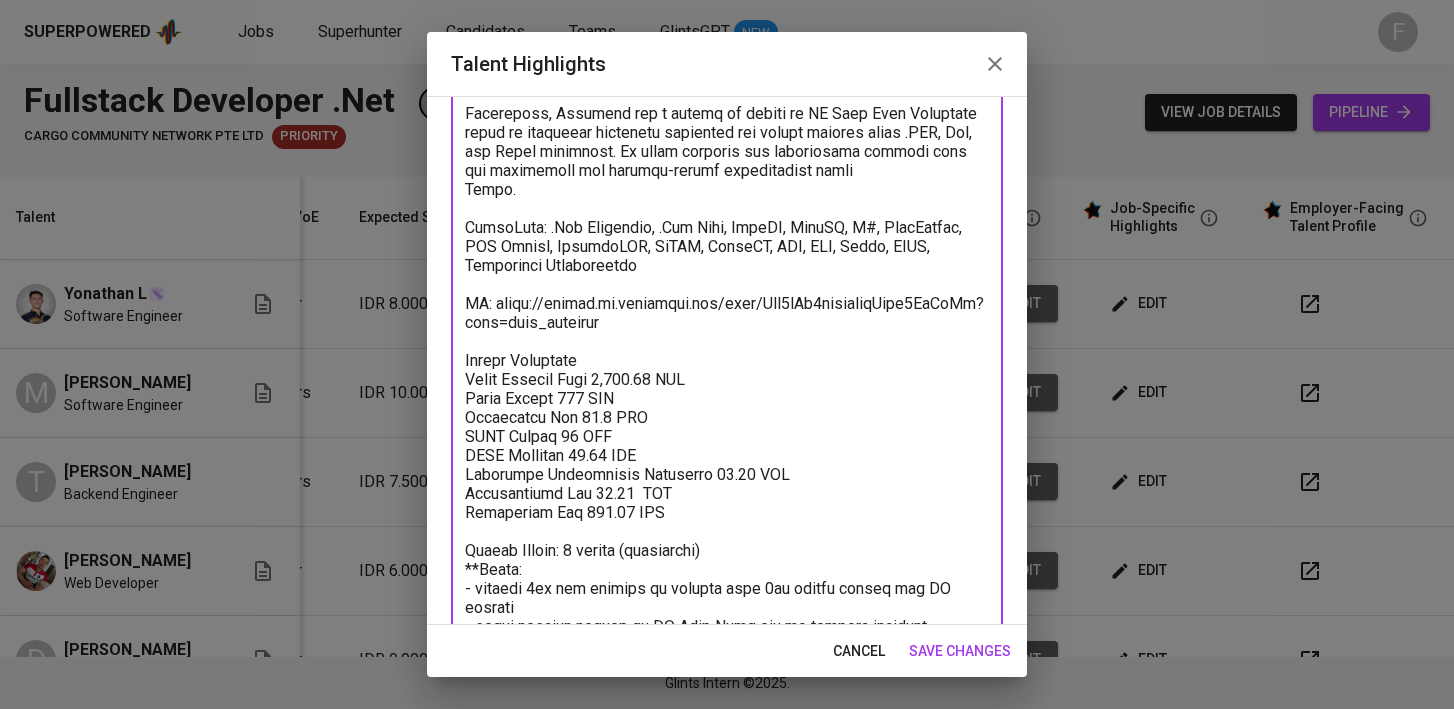 scroll, scrollTop: 360, scrollLeft: 0, axis: vertical 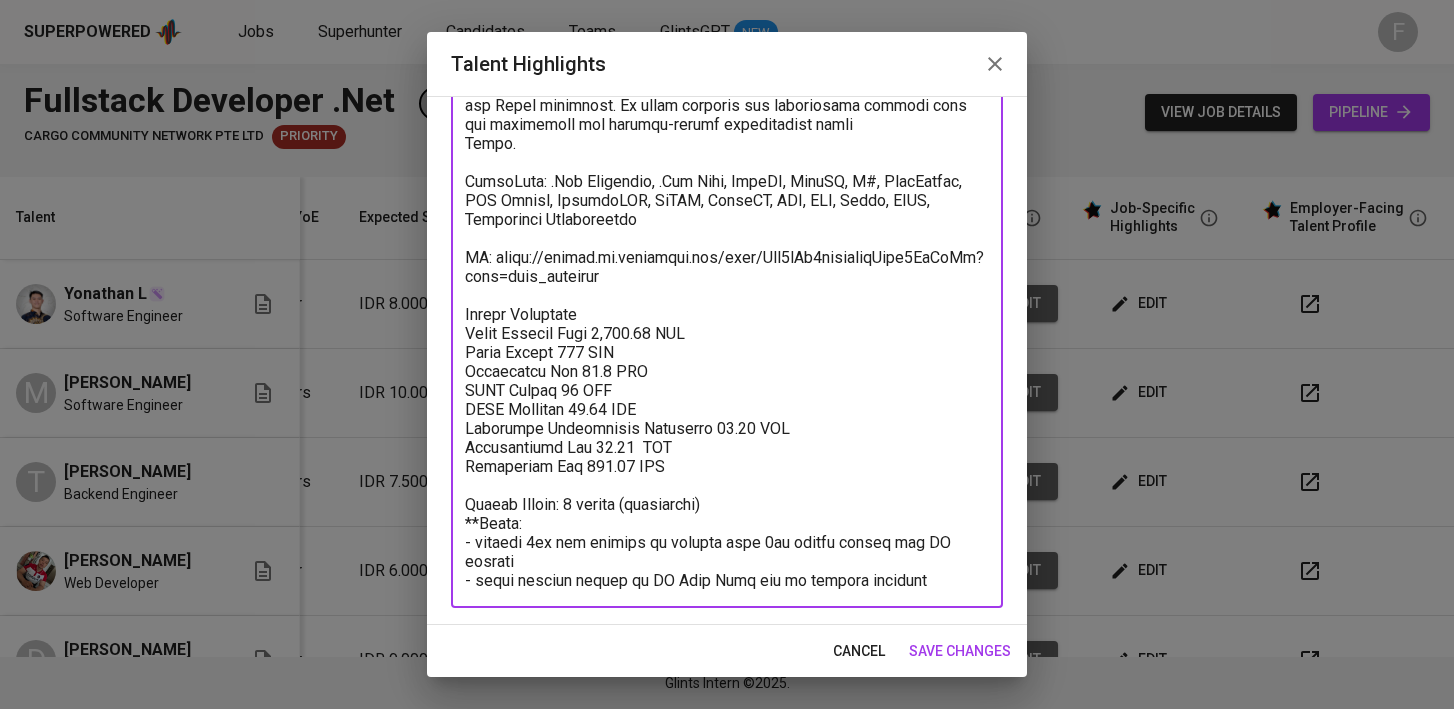 drag, startPoint x: 945, startPoint y: 584, endPoint x: 461, endPoint y: 517, distance: 488.6154 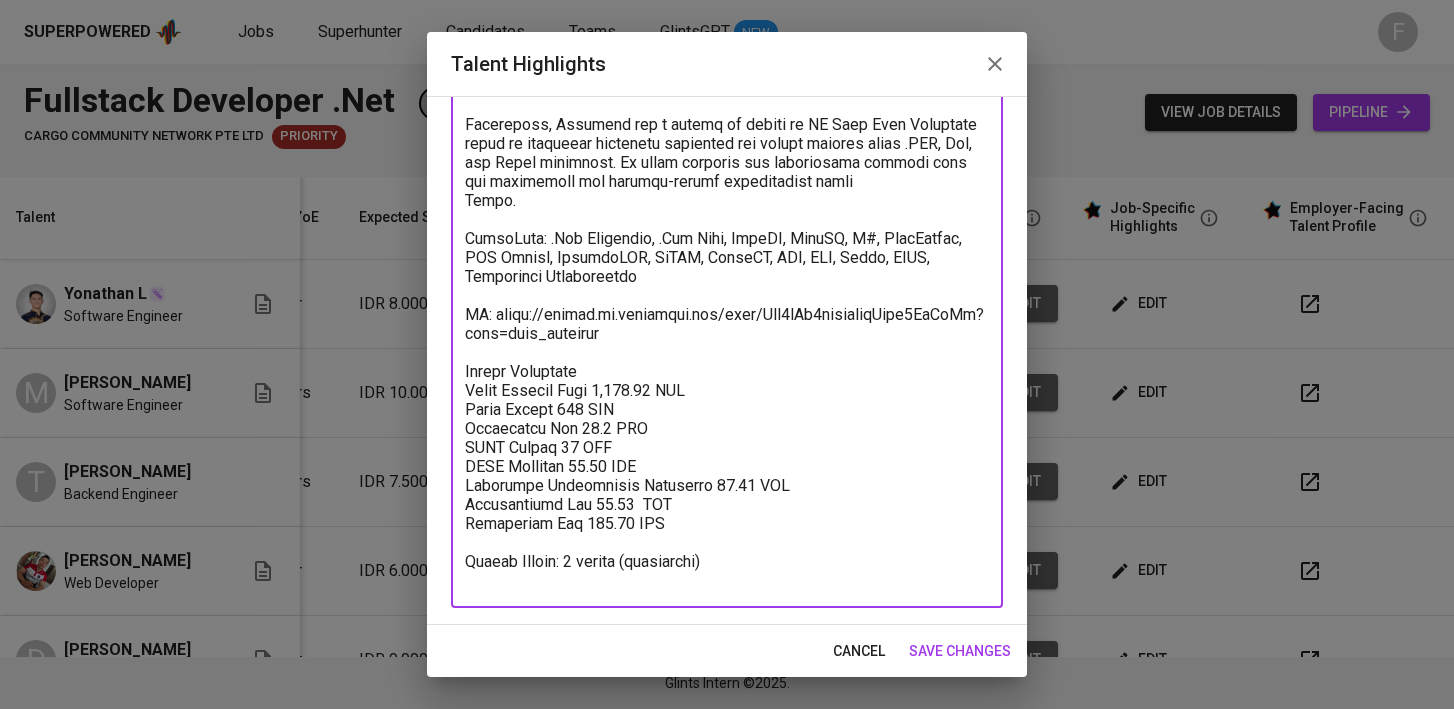 scroll, scrollTop: 284, scrollLeft: 0, axis: vertical 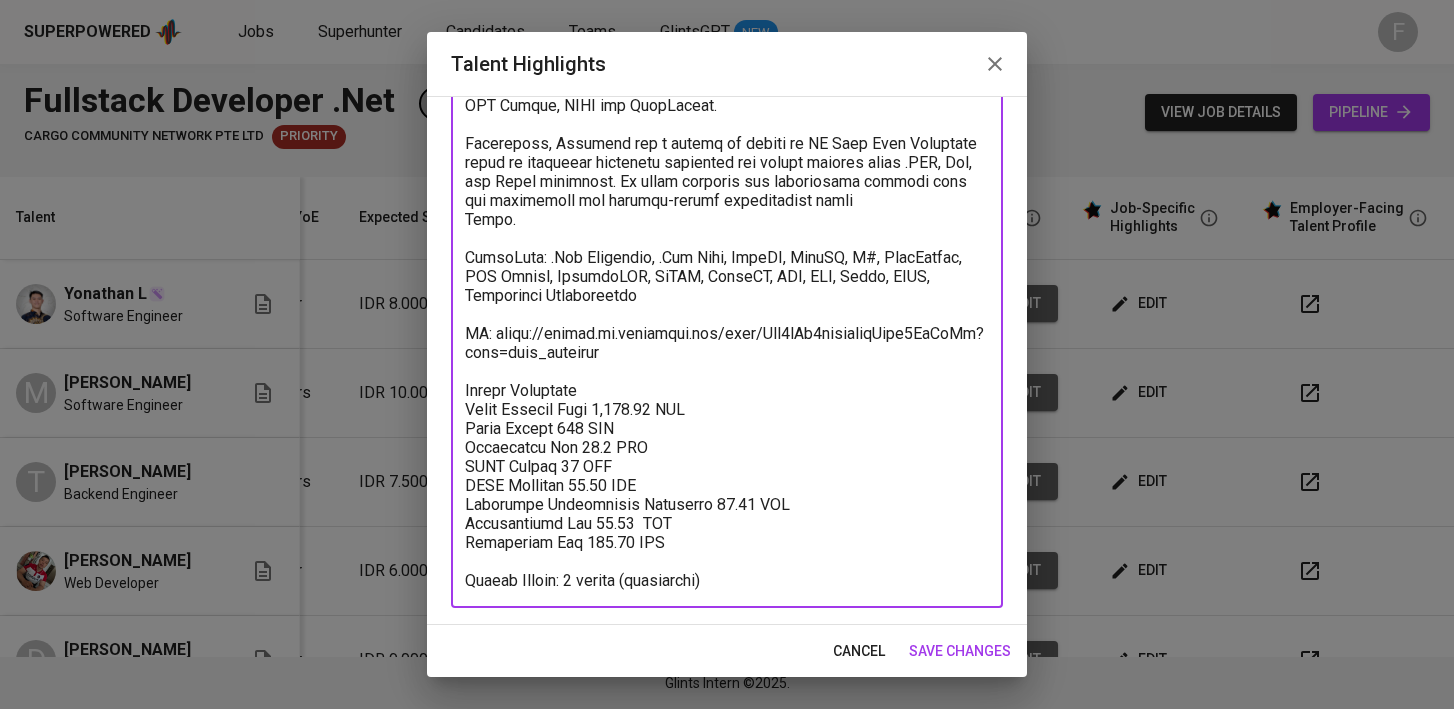 type on "Yonathan has over 1.5 years of experience as a Software Developer experienced with .NET, MongoDB, and SSIS. Currently Yonathan is working at PT Tower Bersama Group as Fullstack Development, he successfully improved or built 10+ modules, including 3 high-traffic systems with 100M+ data inserts and 200M+ records processed annually. He is enhancing internal enterprise systems, focusing on five core internal applications. The largest of these systems is “BIGSIS”, a multifunctional enterprise tool used across HR and Finance departments. He is using .NET Framewrok, SQL Server, SSIS and JavaScript.
Previously, Yonathan had a chance to worked at PT Kode Gama Teknologi where he delivered fullstack solutions for client project using .NET, Vue, and Azure functions. He built queueing and warehousing systems with job schedulers and message-driven architecture using
Kafka.
SkillSets: .Net Framework, .Net Core, NextJS, NuxtJS, C#, JavaScript,  SQL Server, PostgreSQL, MySQL, MongoDB, AWS, GCP, Azure, SSIS, Artificial I..." 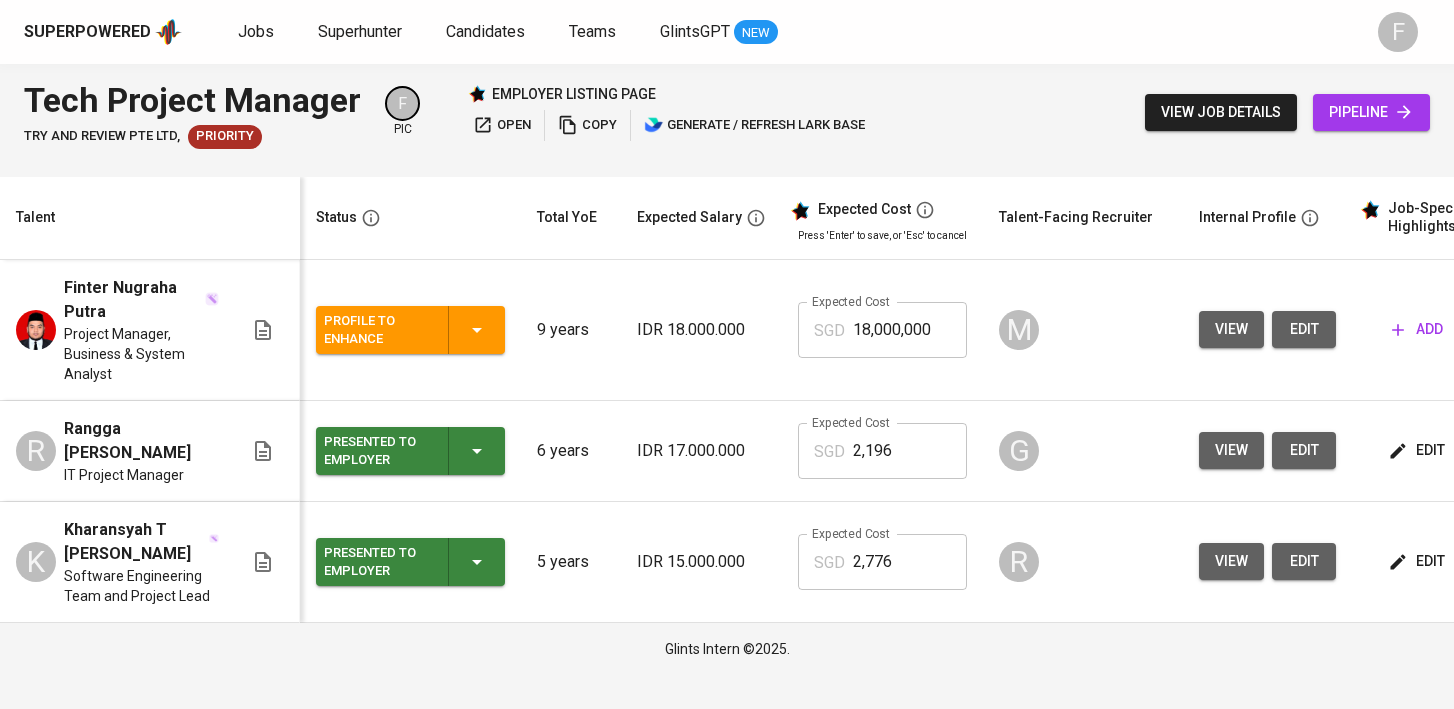 scroll, scrollTop: 0, scrollLeft: 0, axis: both 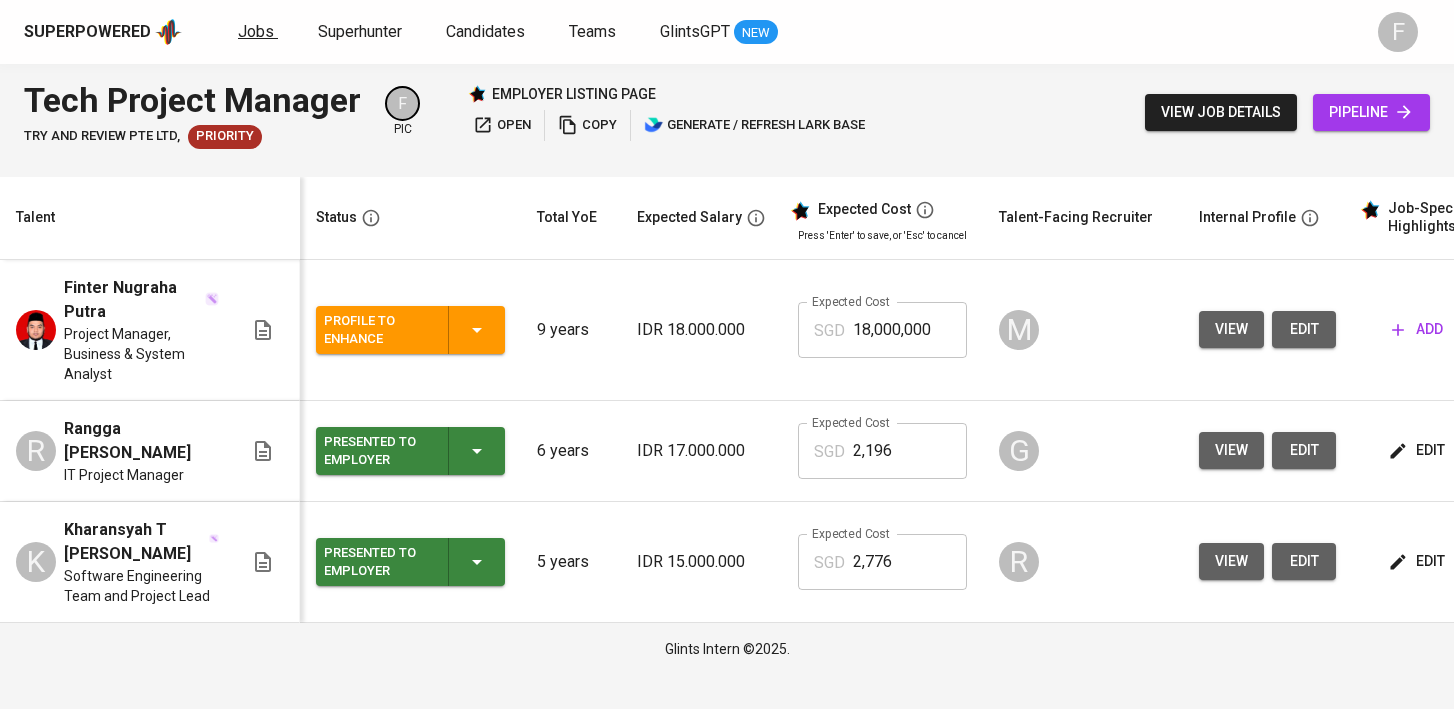 click on "Jobs" at bounding box center (256, 31) 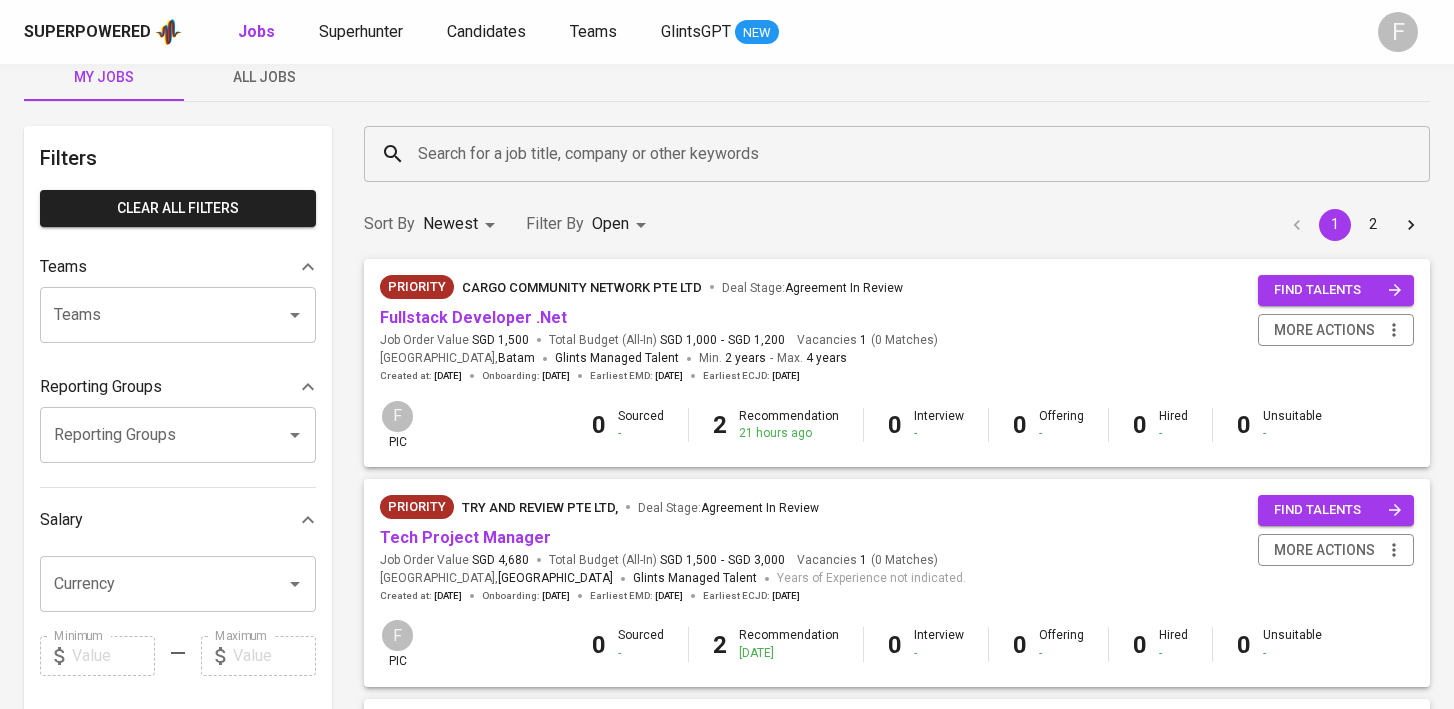 scroll, scrollTop: 36, scrollLeft: 0, axis: vertical 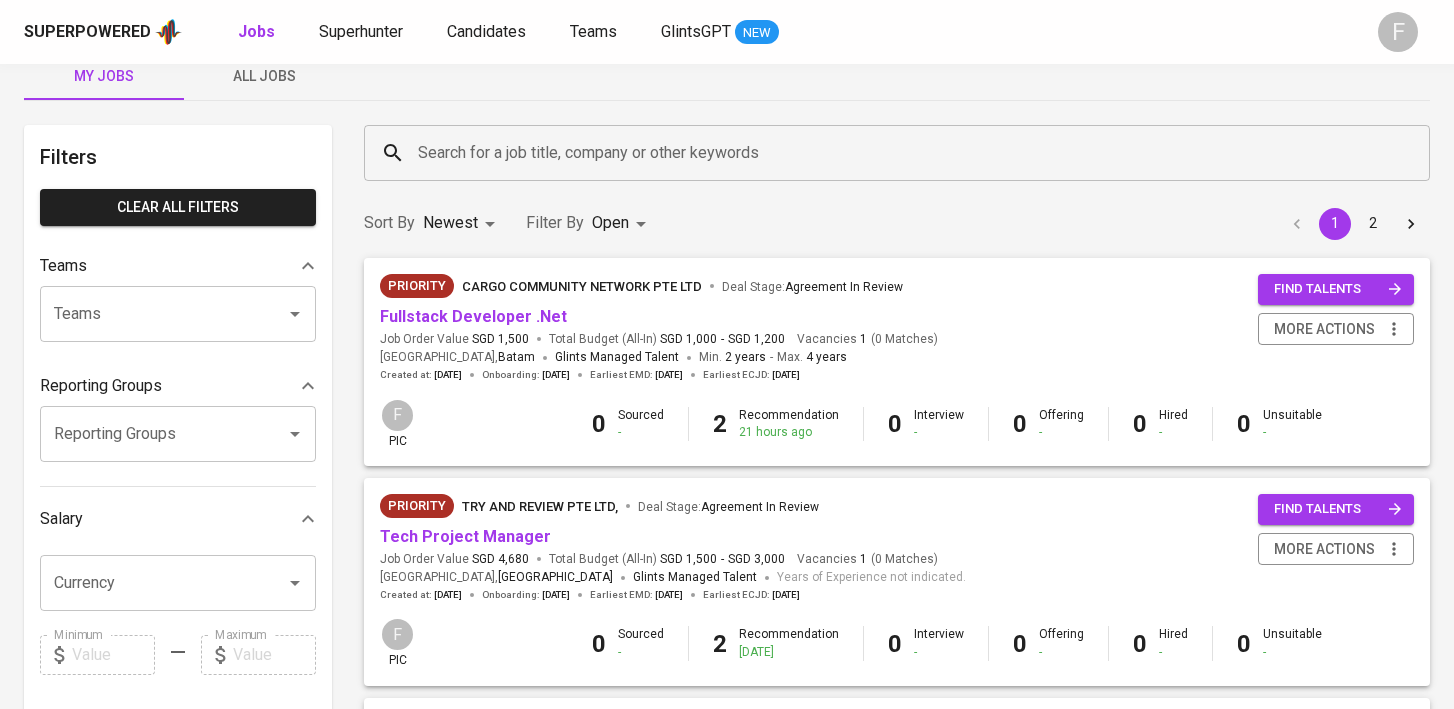 click on "Search for a job title, company or other keywords Search for a job title, company or other keywords" at bounding box center [897, 153] 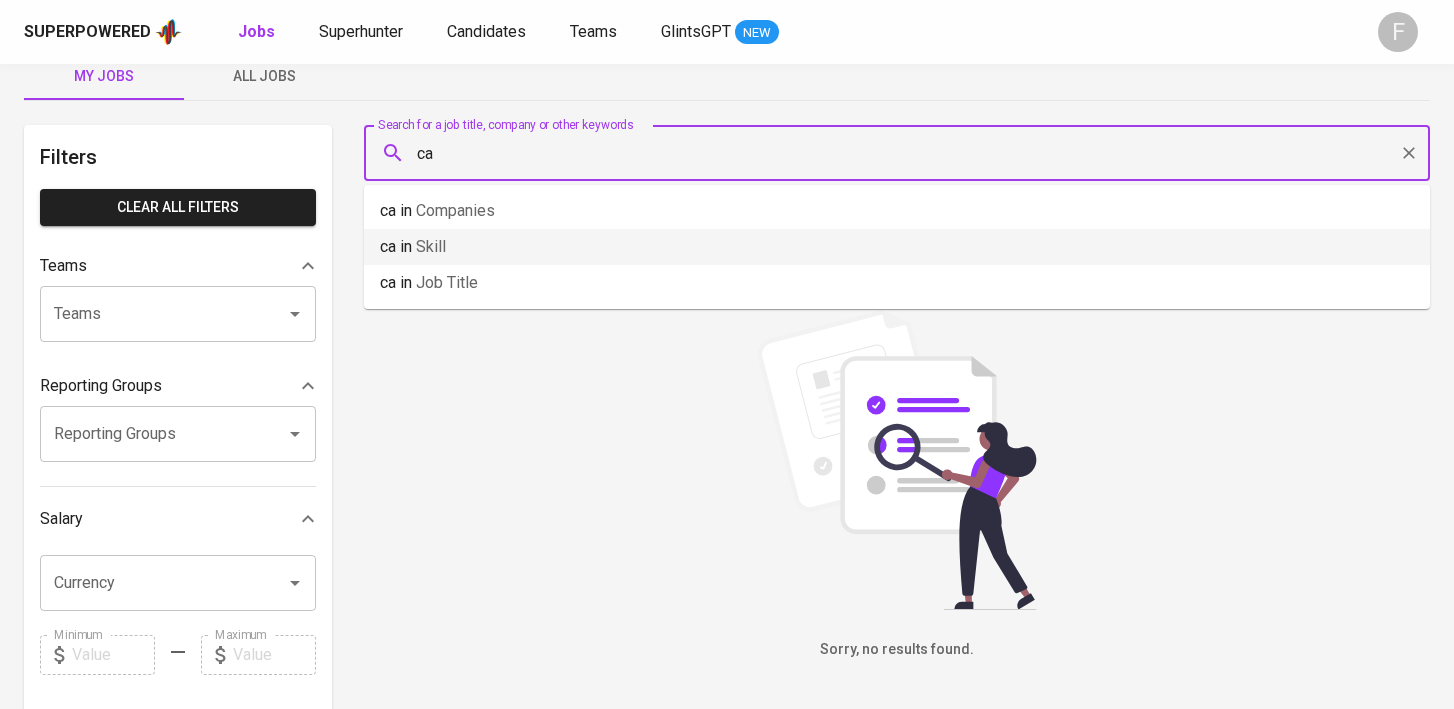 type on "c" 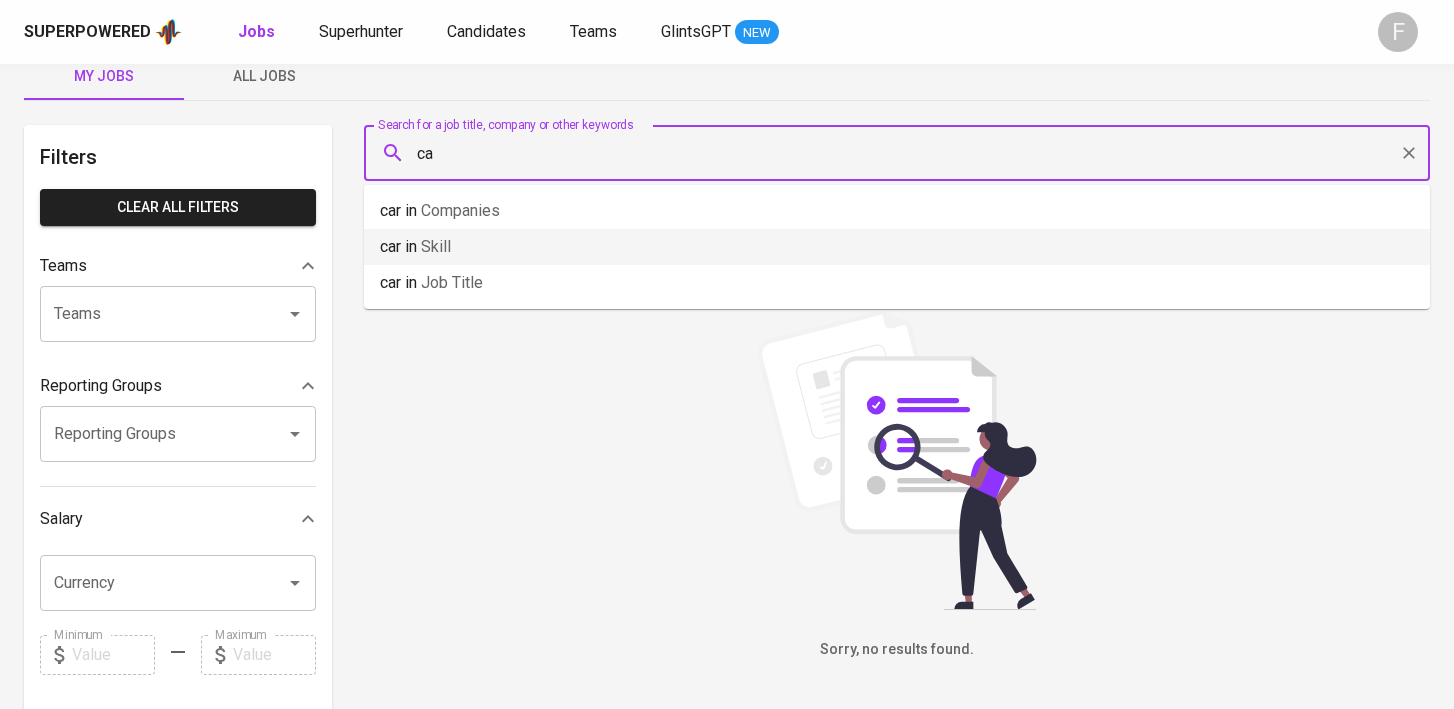 type on "c" 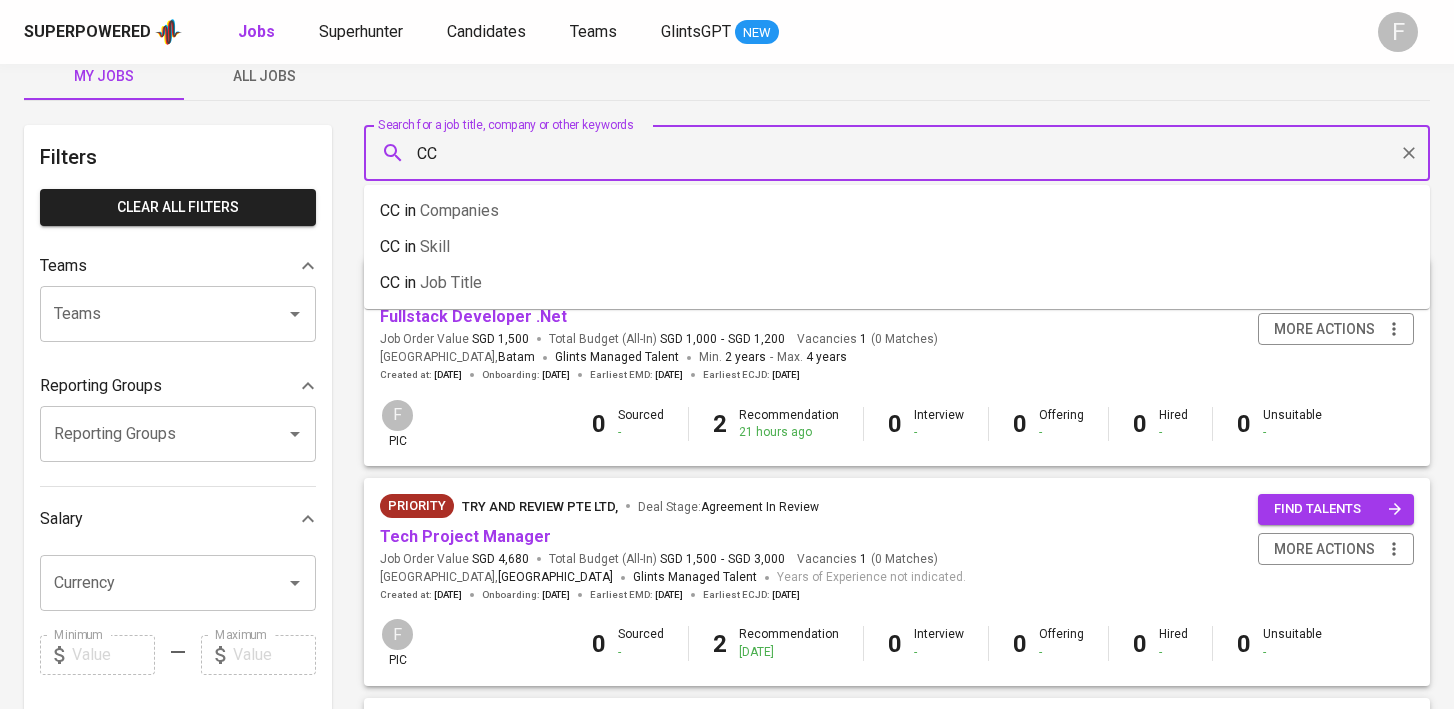 type on "C" 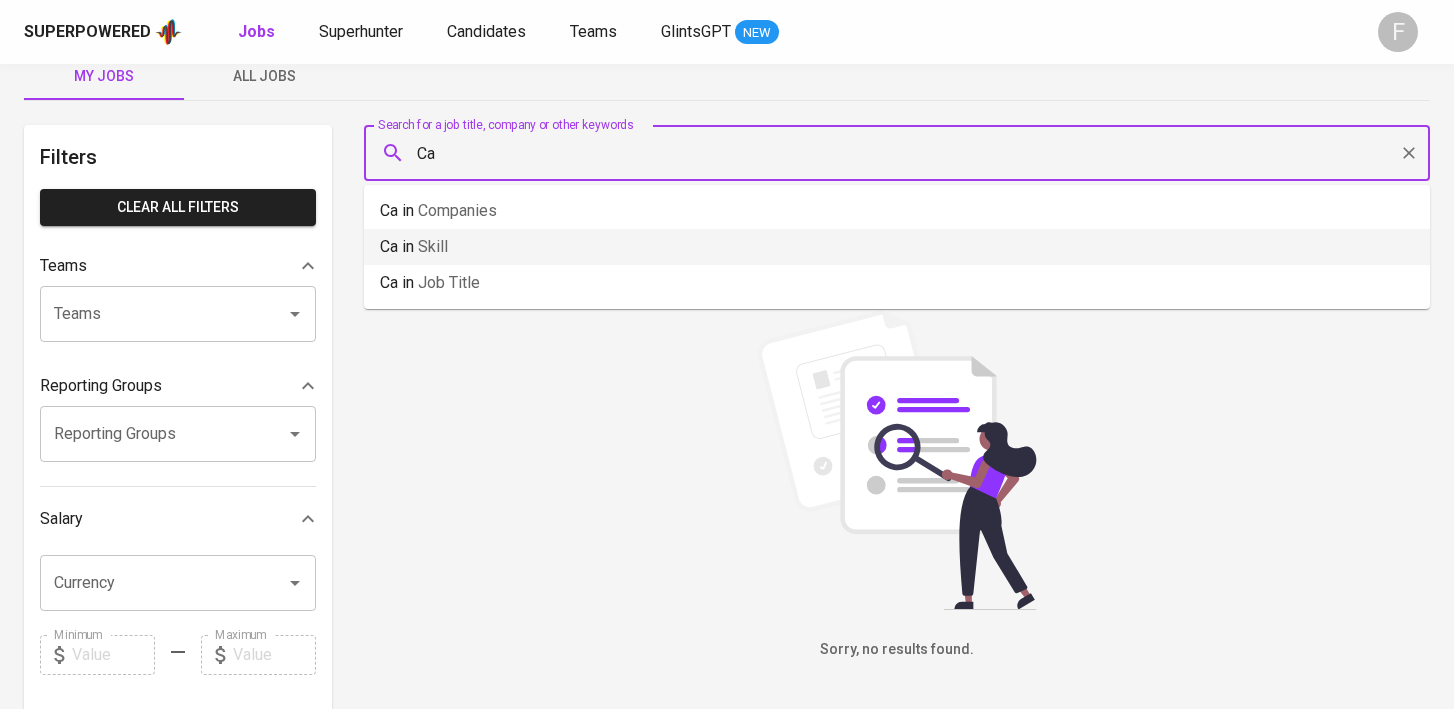type on "C" 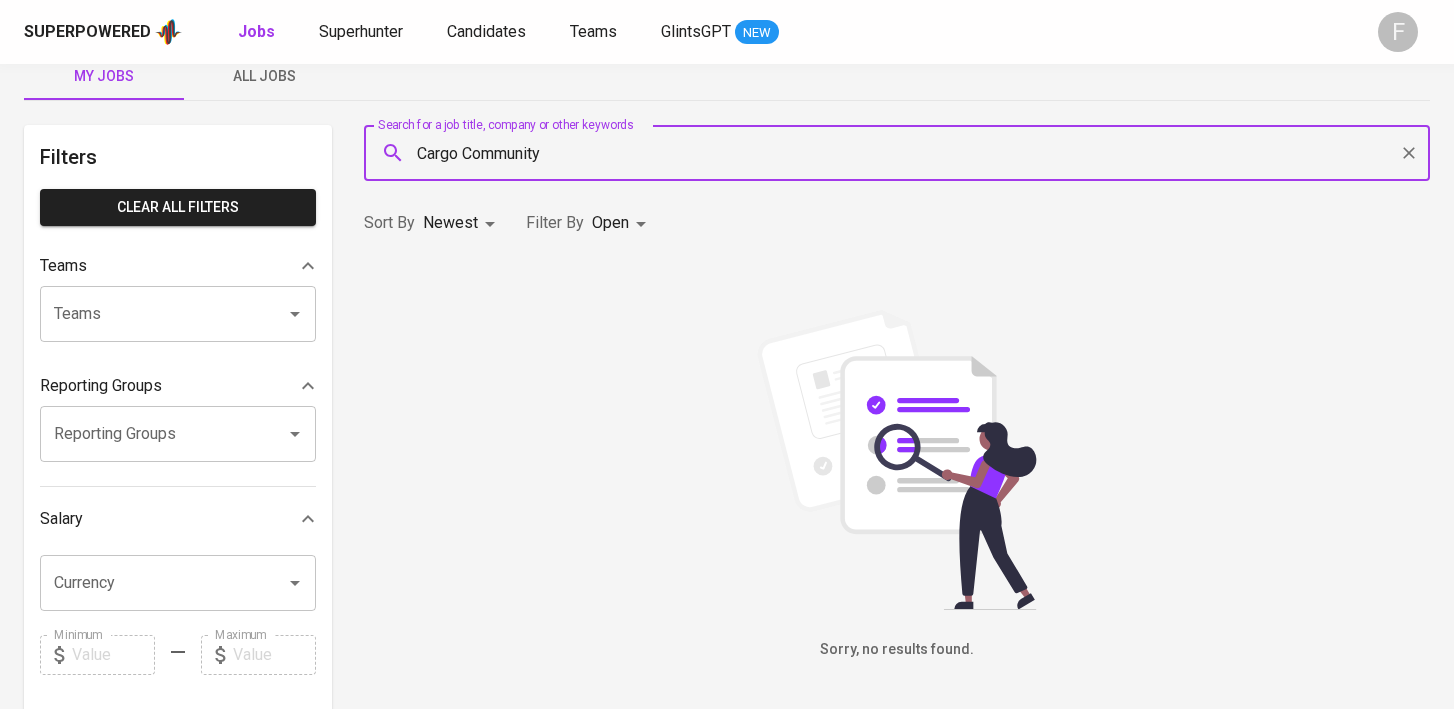 click on "Cargo Community" at bounding box center (902, 153) 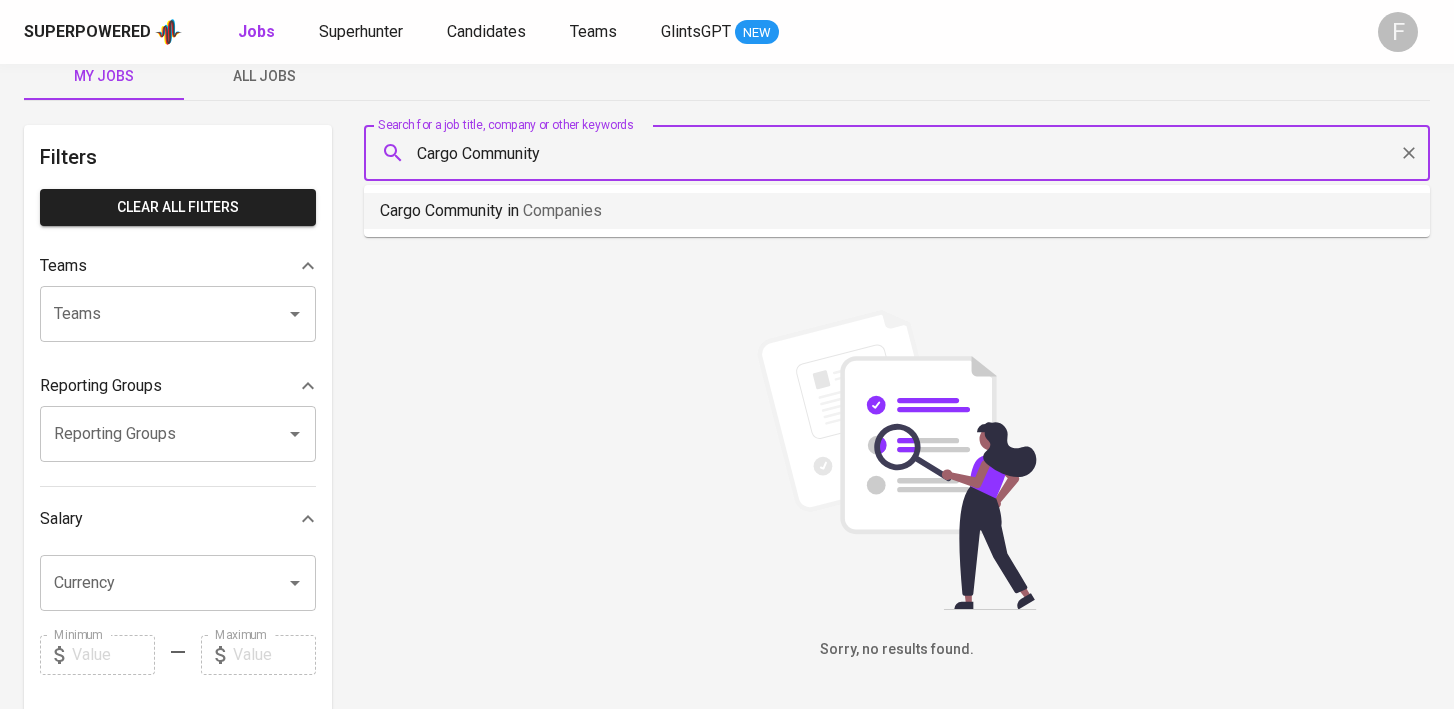 click on "Cargo Community   in   Companies" at bounding box center [897, 211] 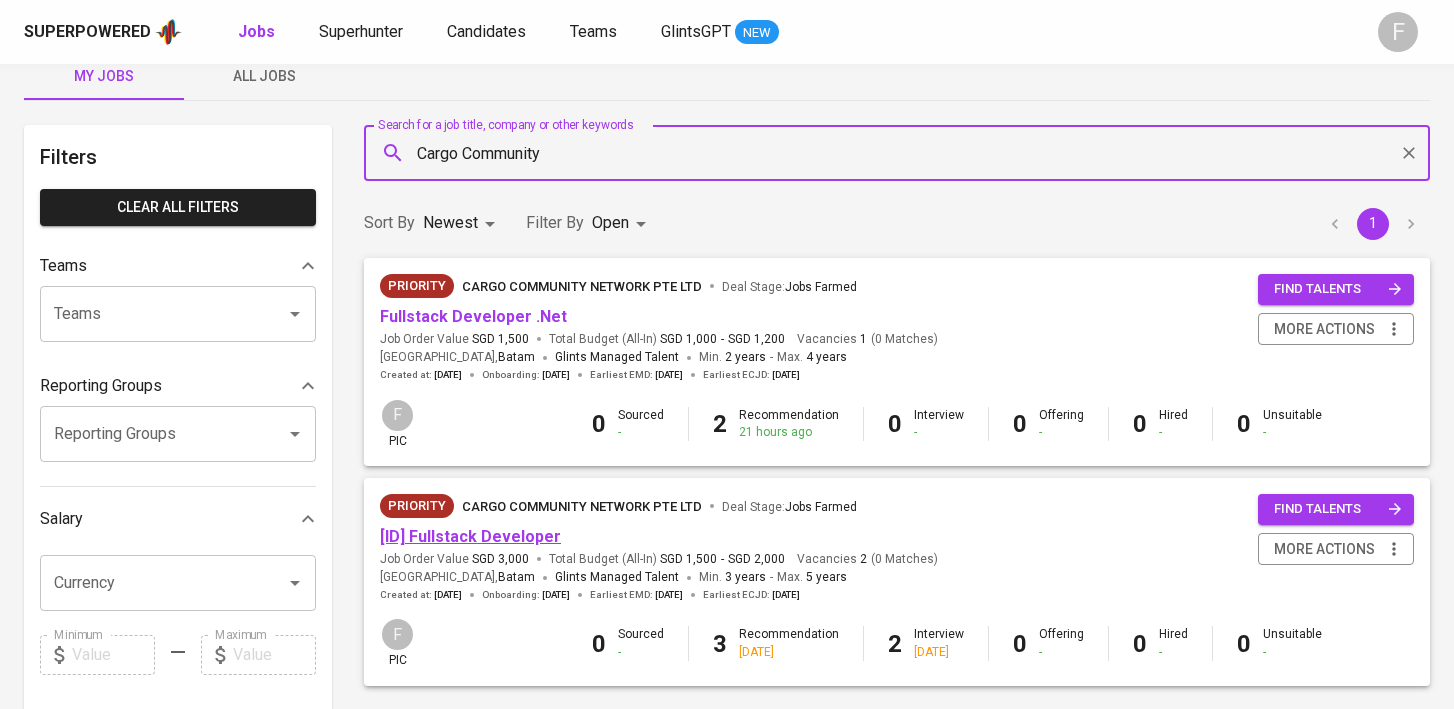 type on "Cargo Community" 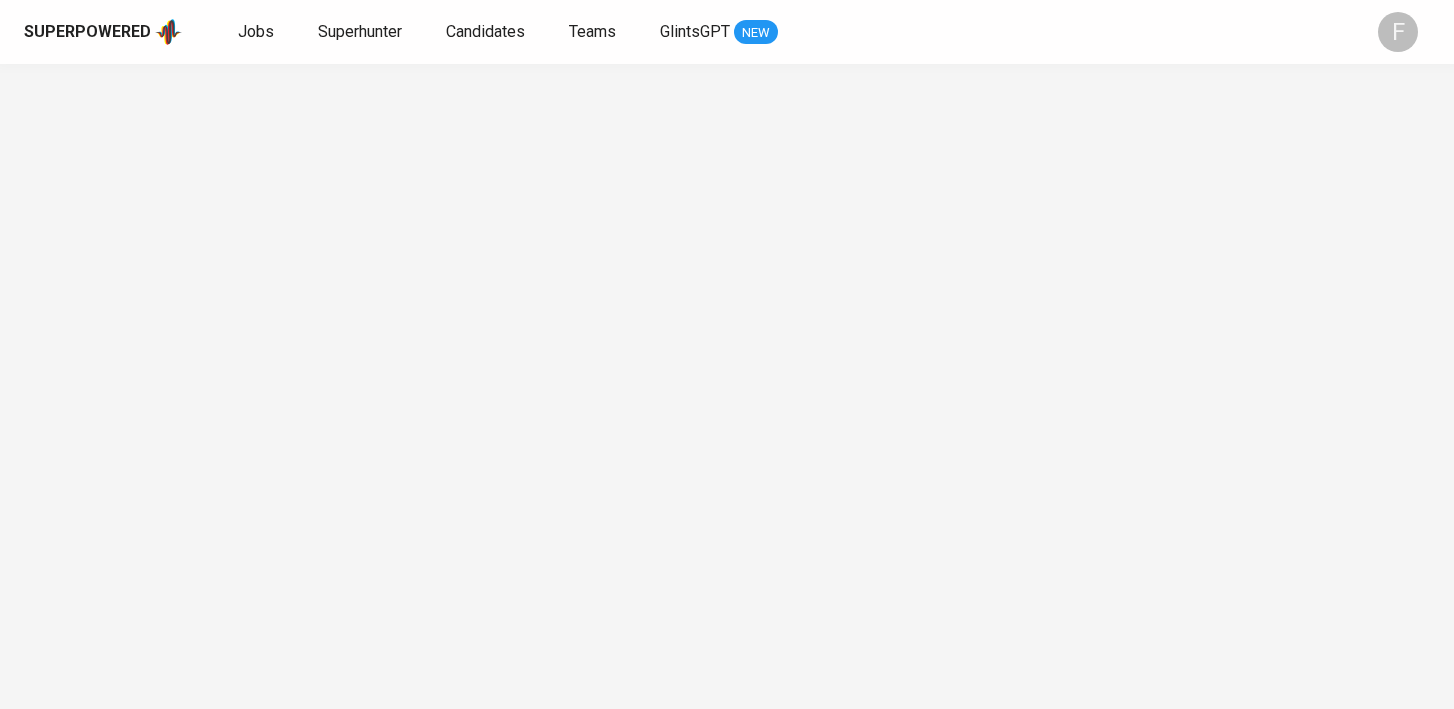 scroll, scrollTop: 0, scrollLeft: 0, axis: both 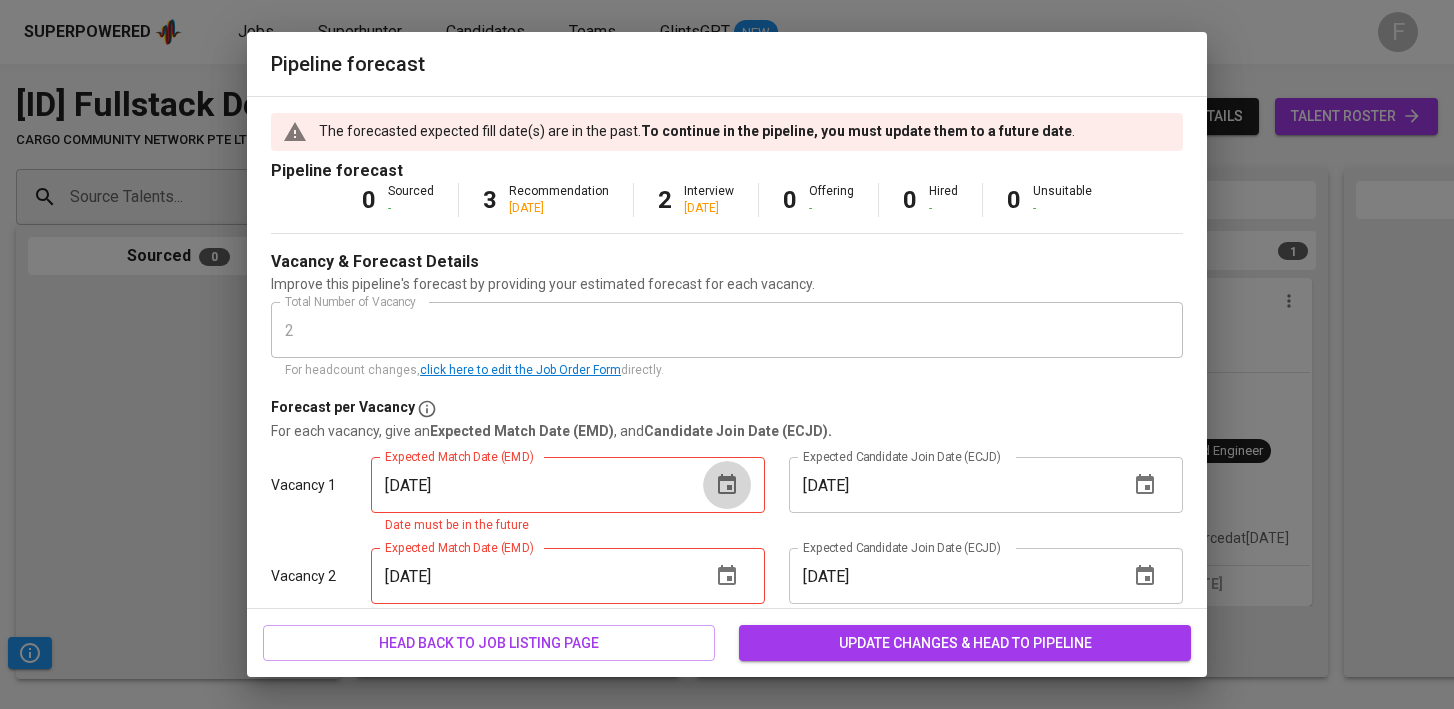 click 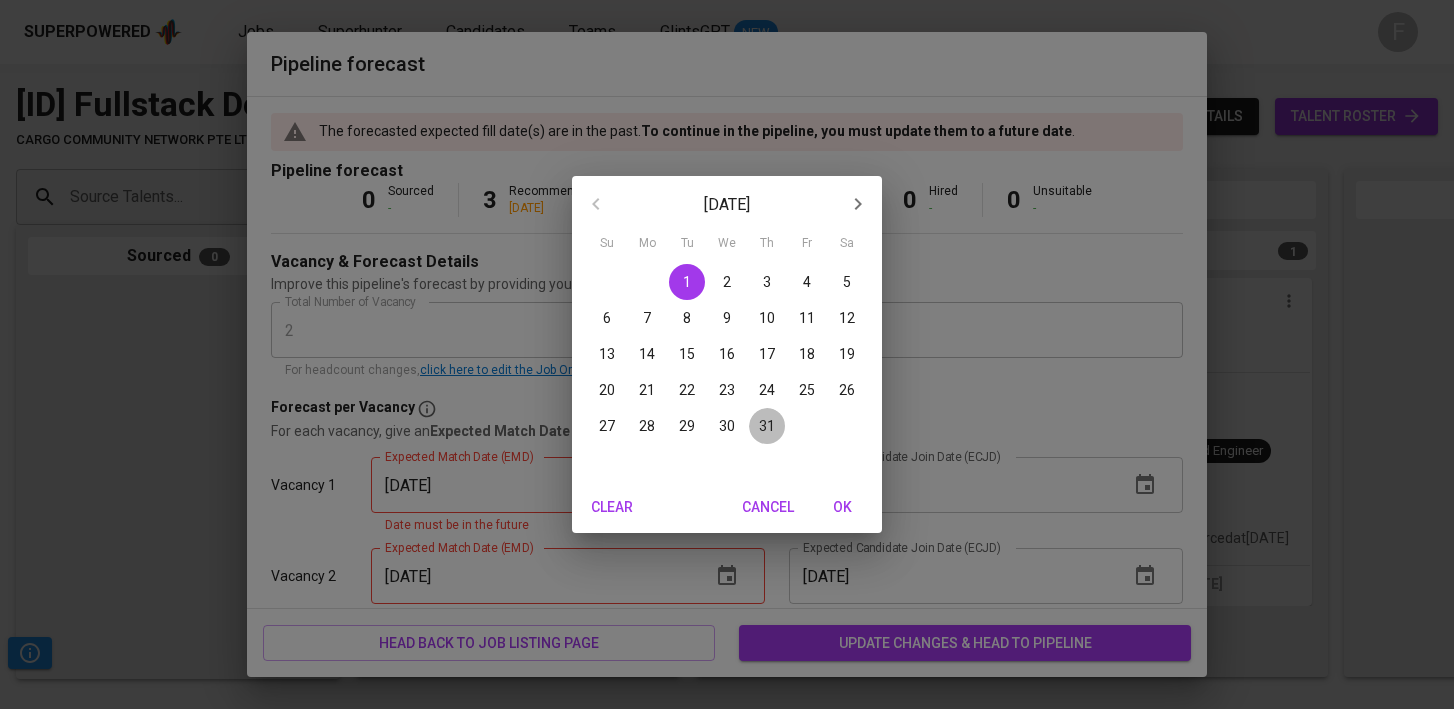 click on "31" at bounding box center (767, 426) 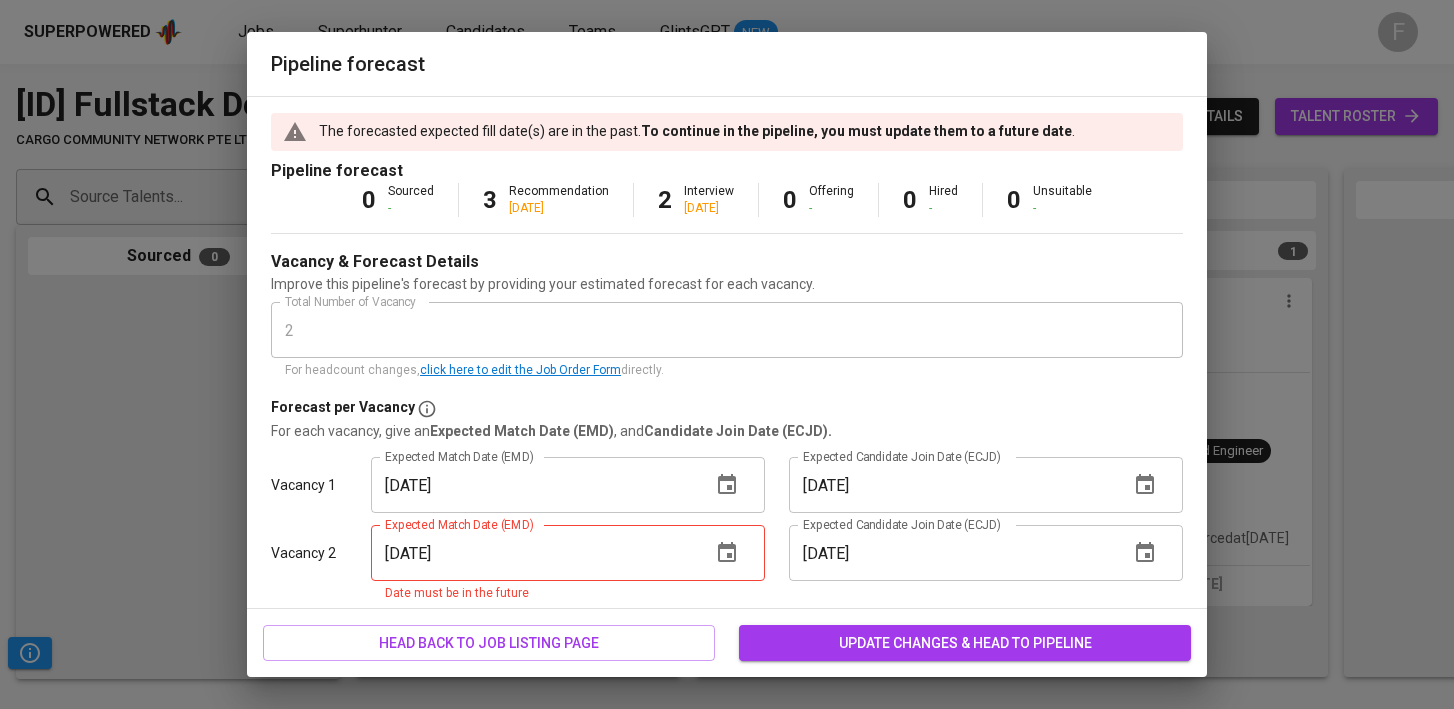 click 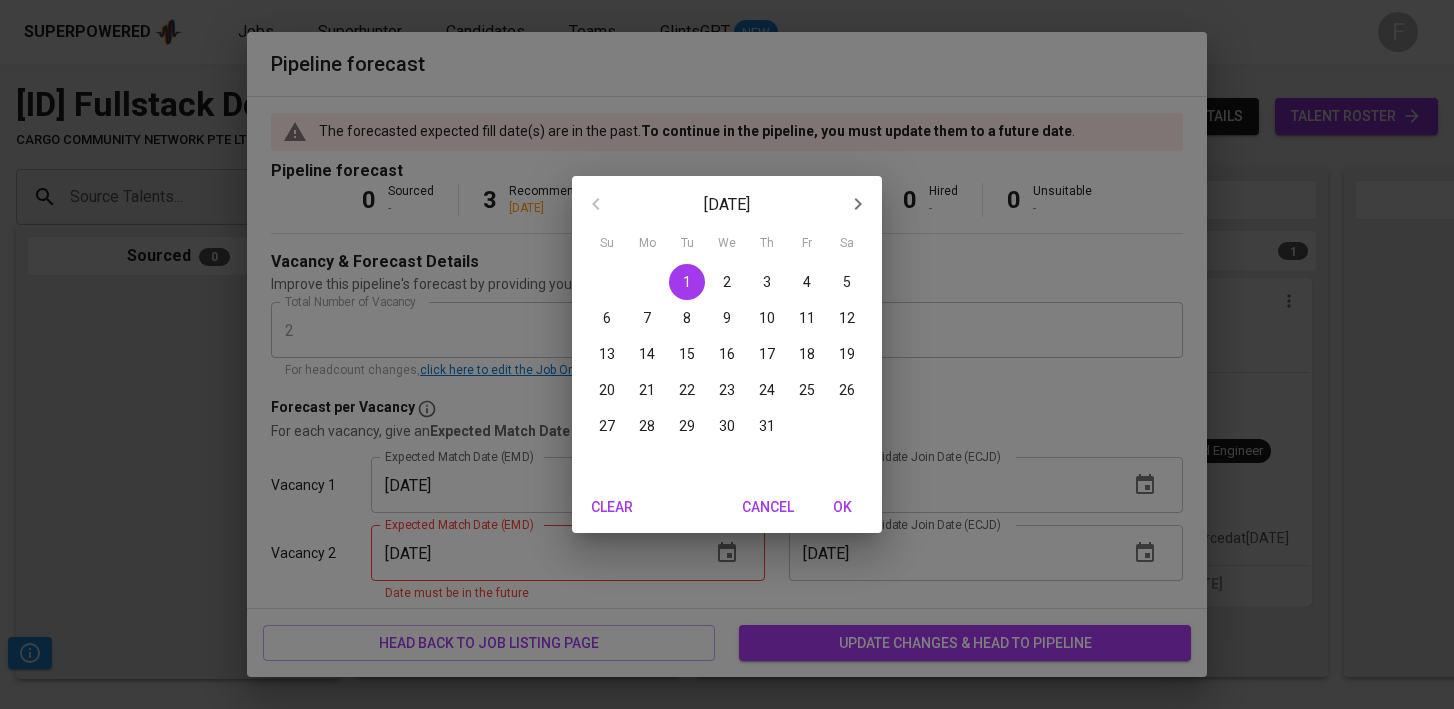click on "31" at bounding box center (767, 426) 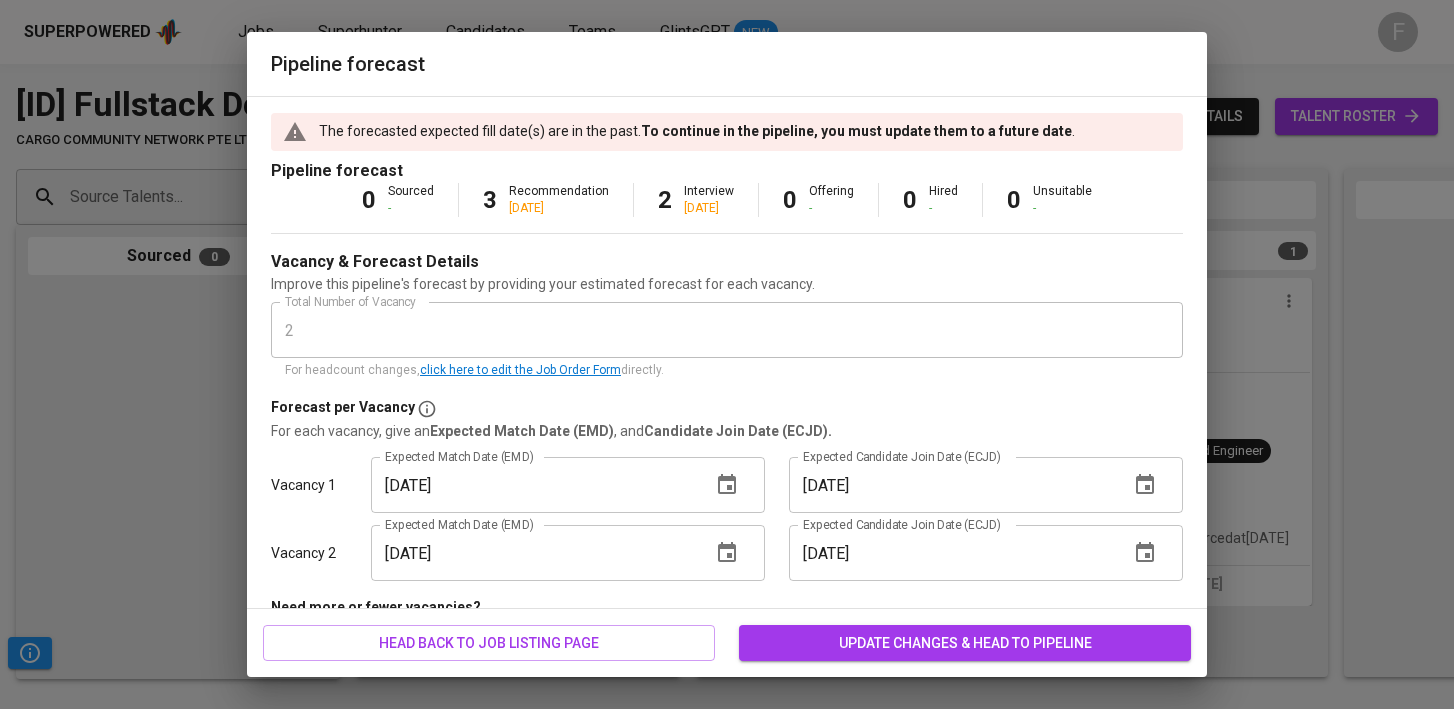 click on "update changes & head to pipeline" at bounding box center (965, 643) 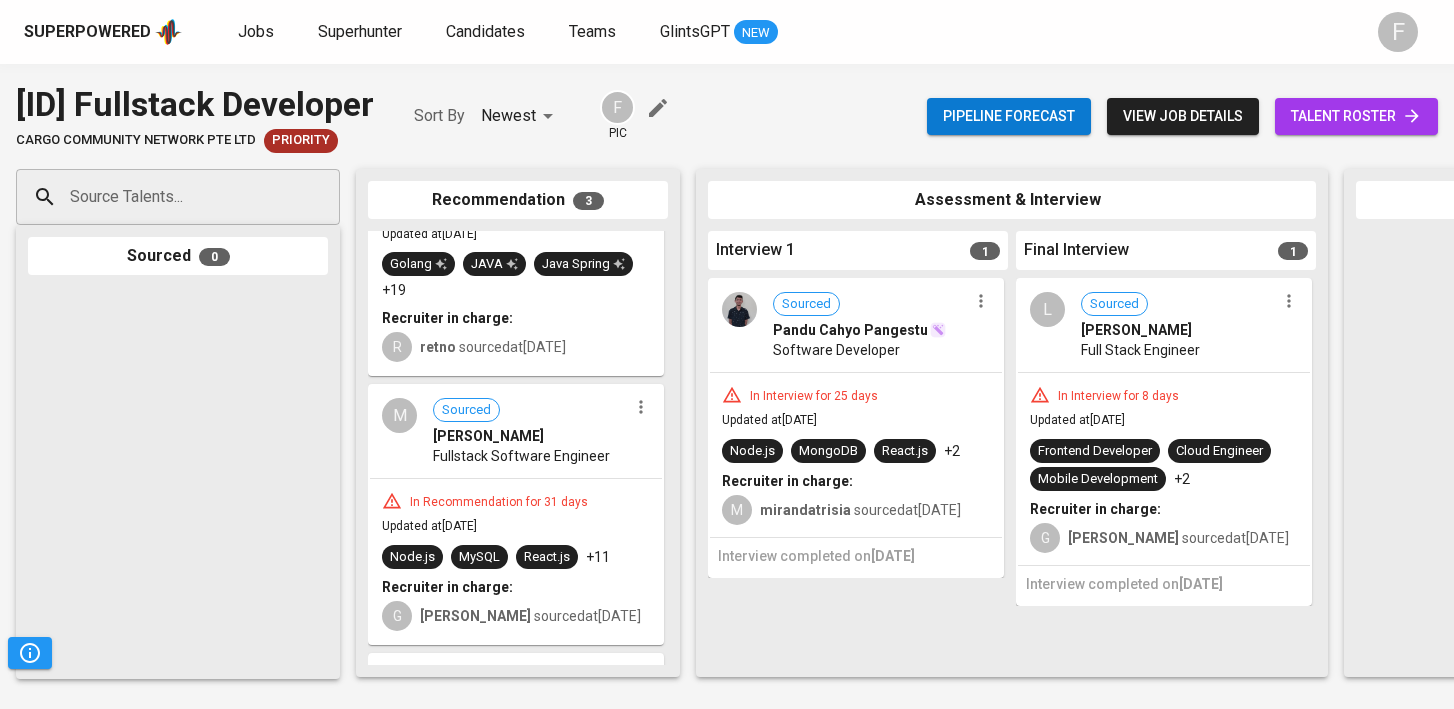 scroll, scrollTop: 141, scrollLeft: 0, axis: vertical 